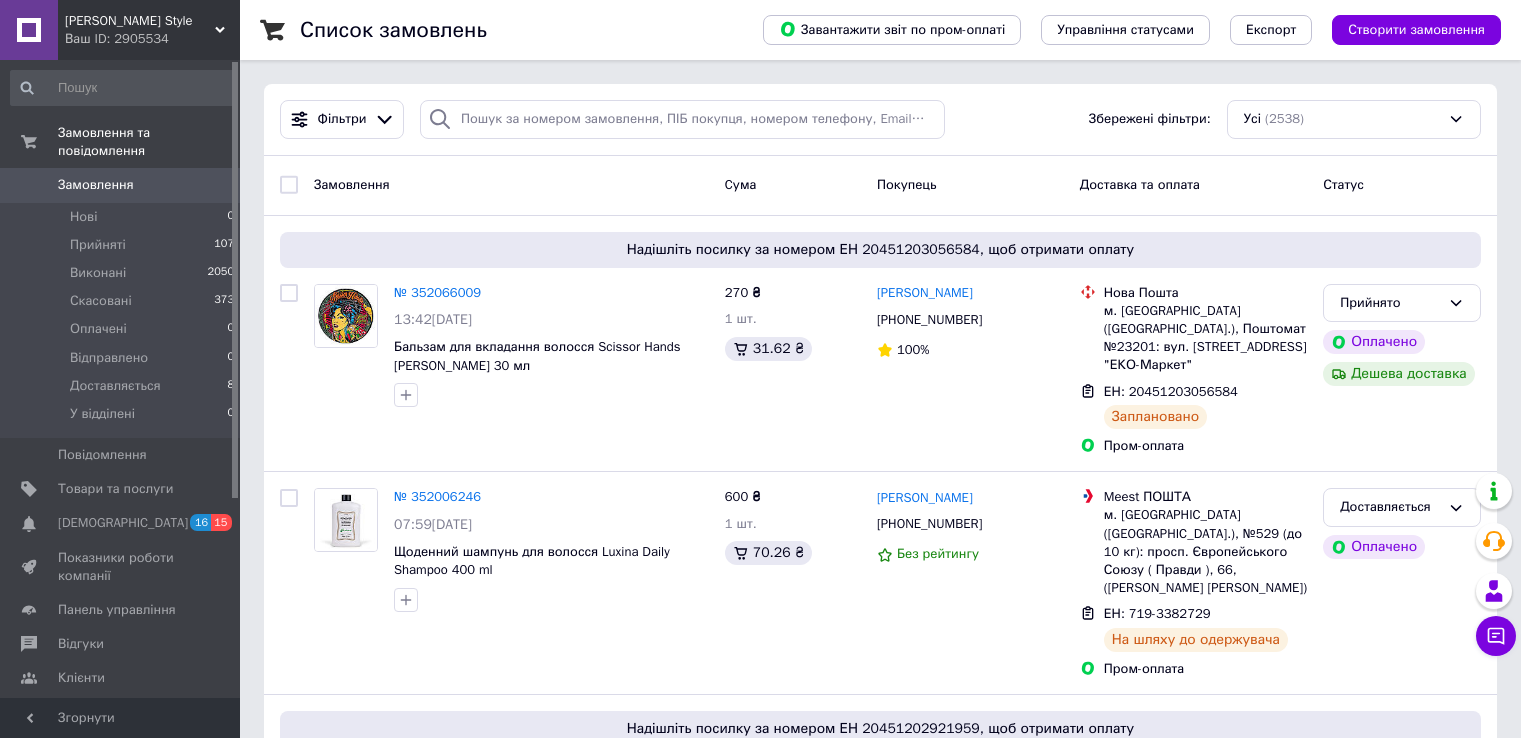scroll, scrollTop: 0, scrollLeft: 0, axis: both 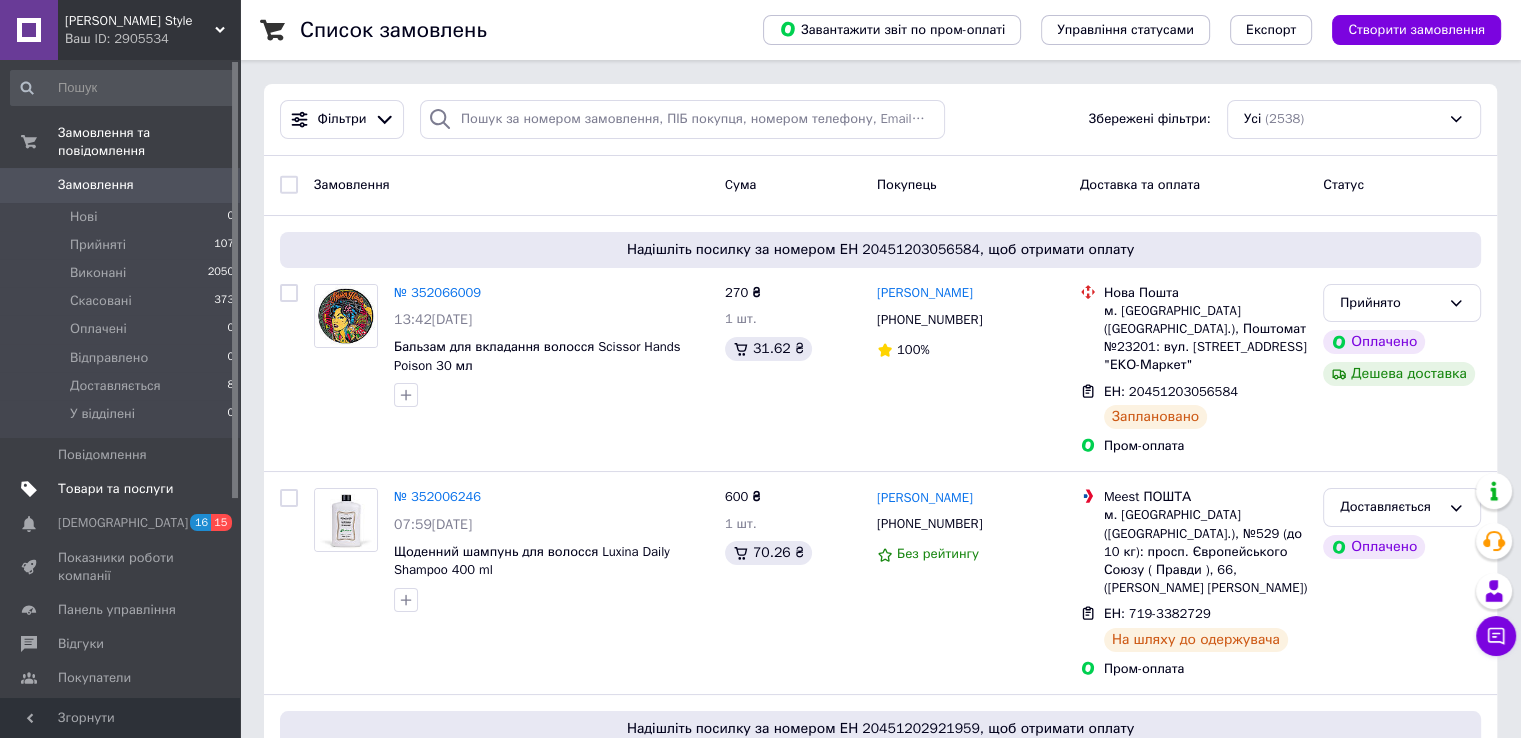 click on "Товари та послуги" at bounding box center [123, 489] 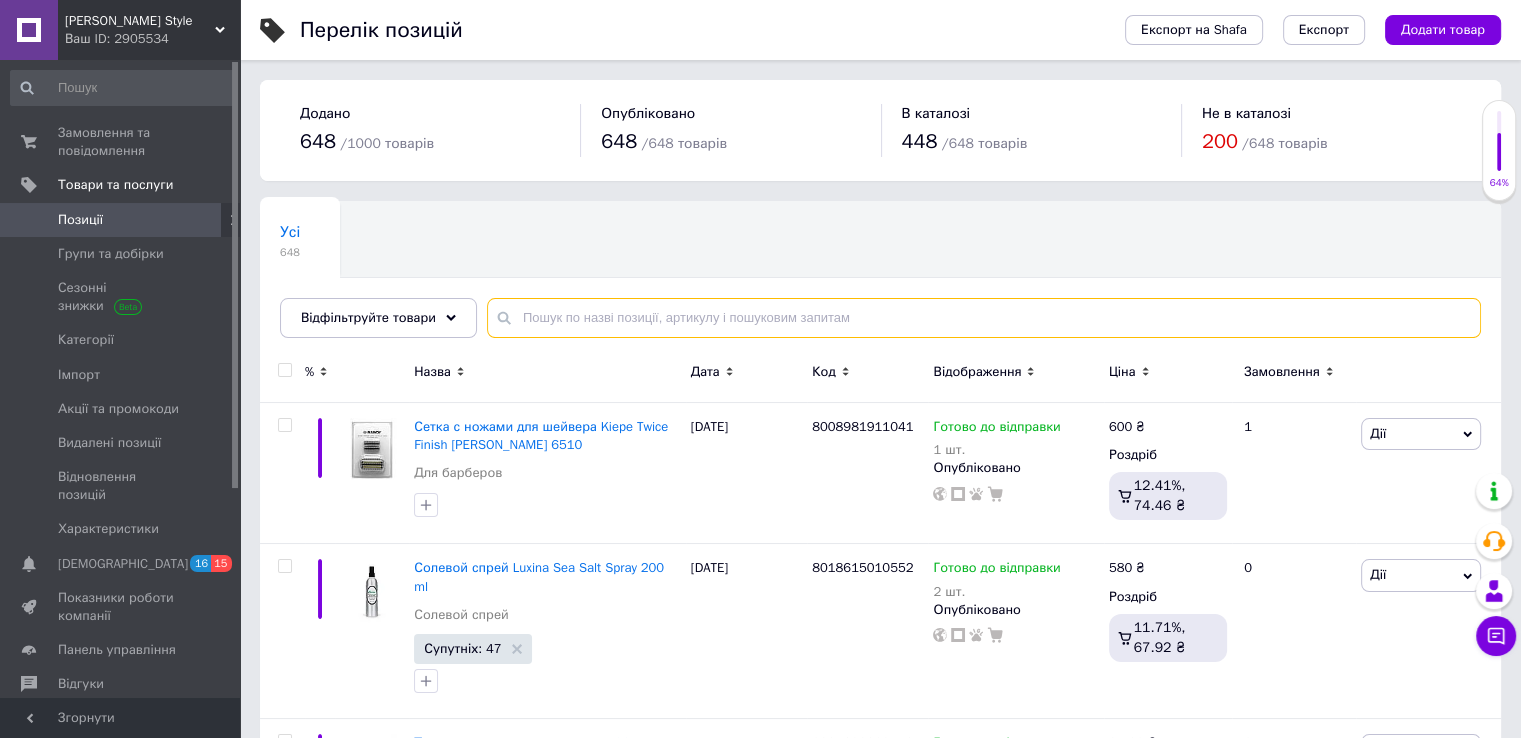 click at bounding box center (984, 318) 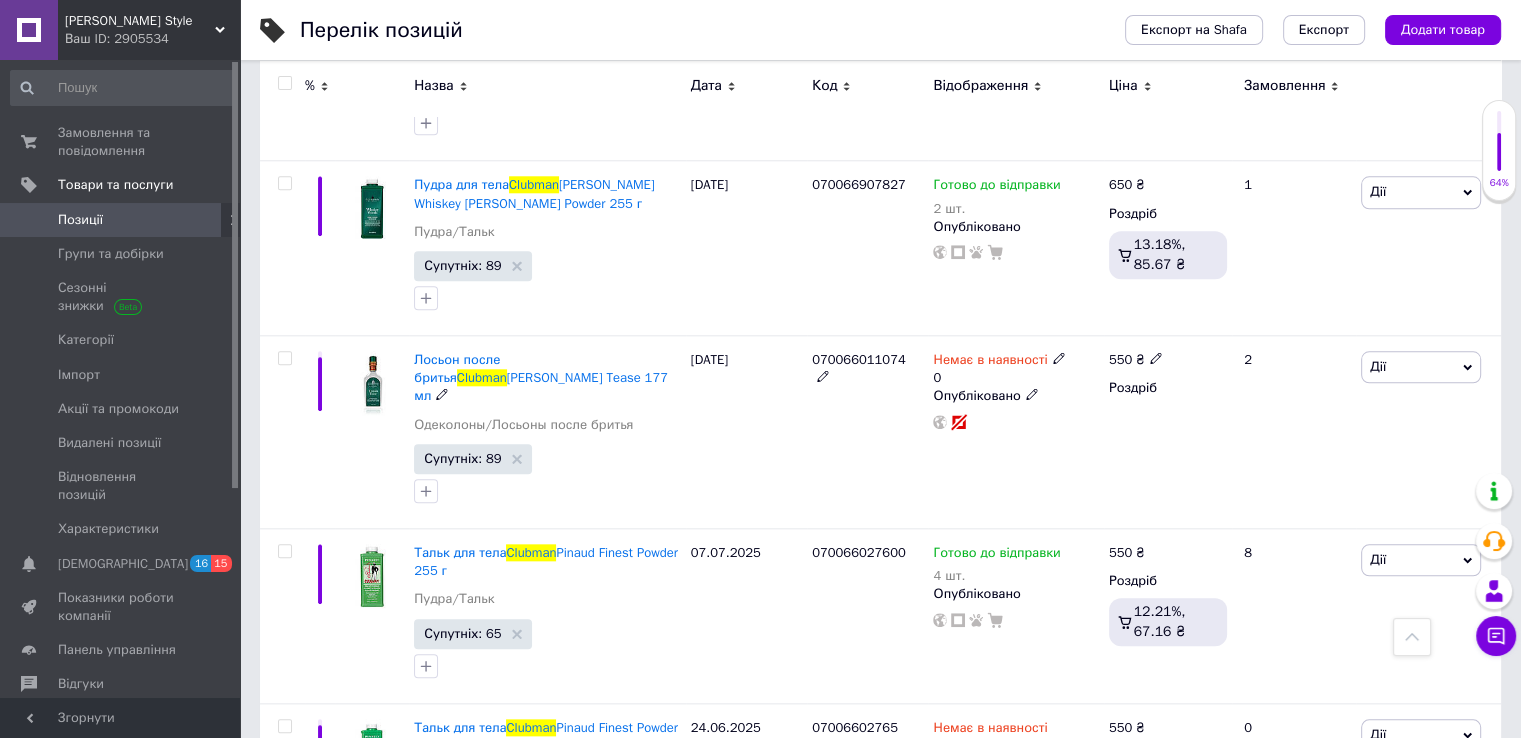 scroll, scrollTop: 2128, scrollLeft: 0, axis: vertical 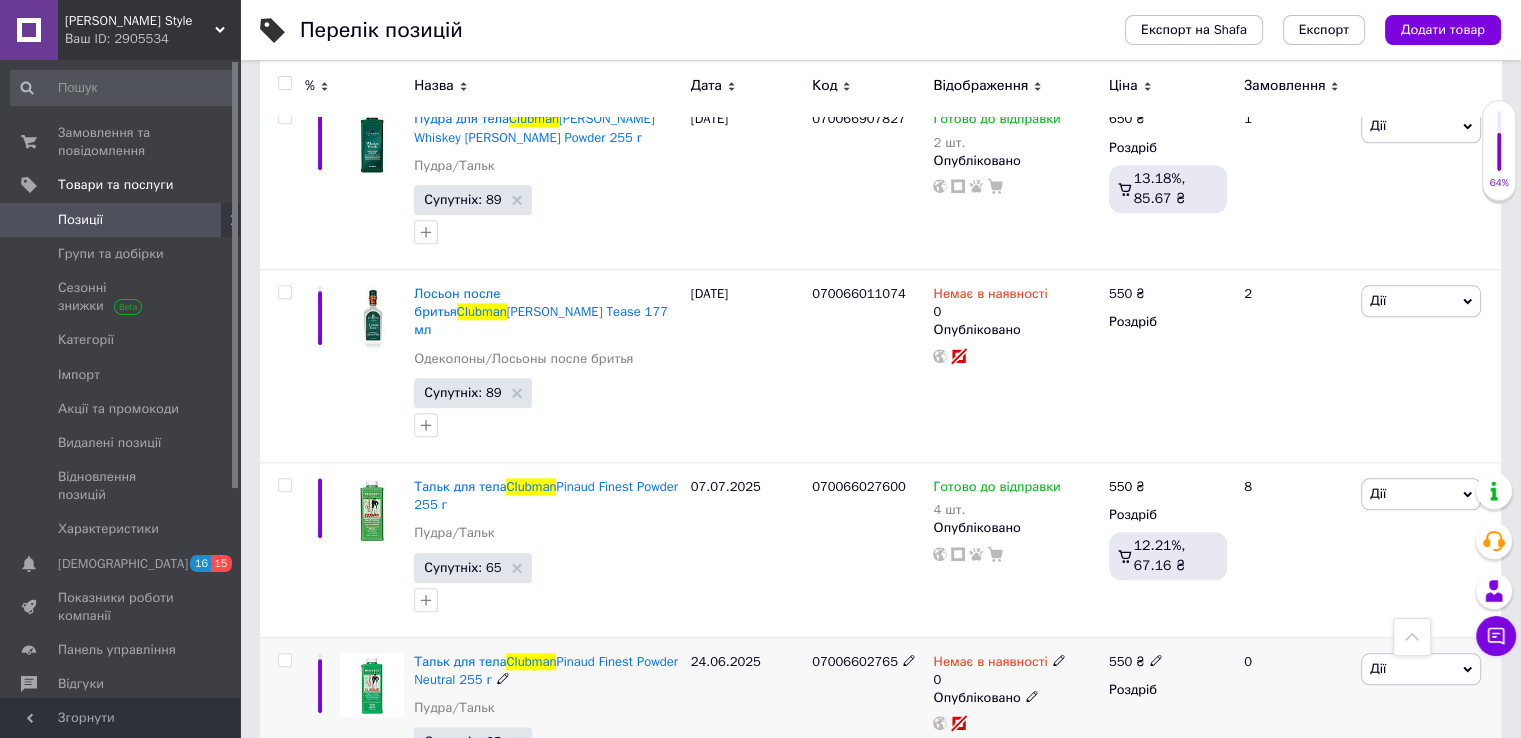 type on "clubman" 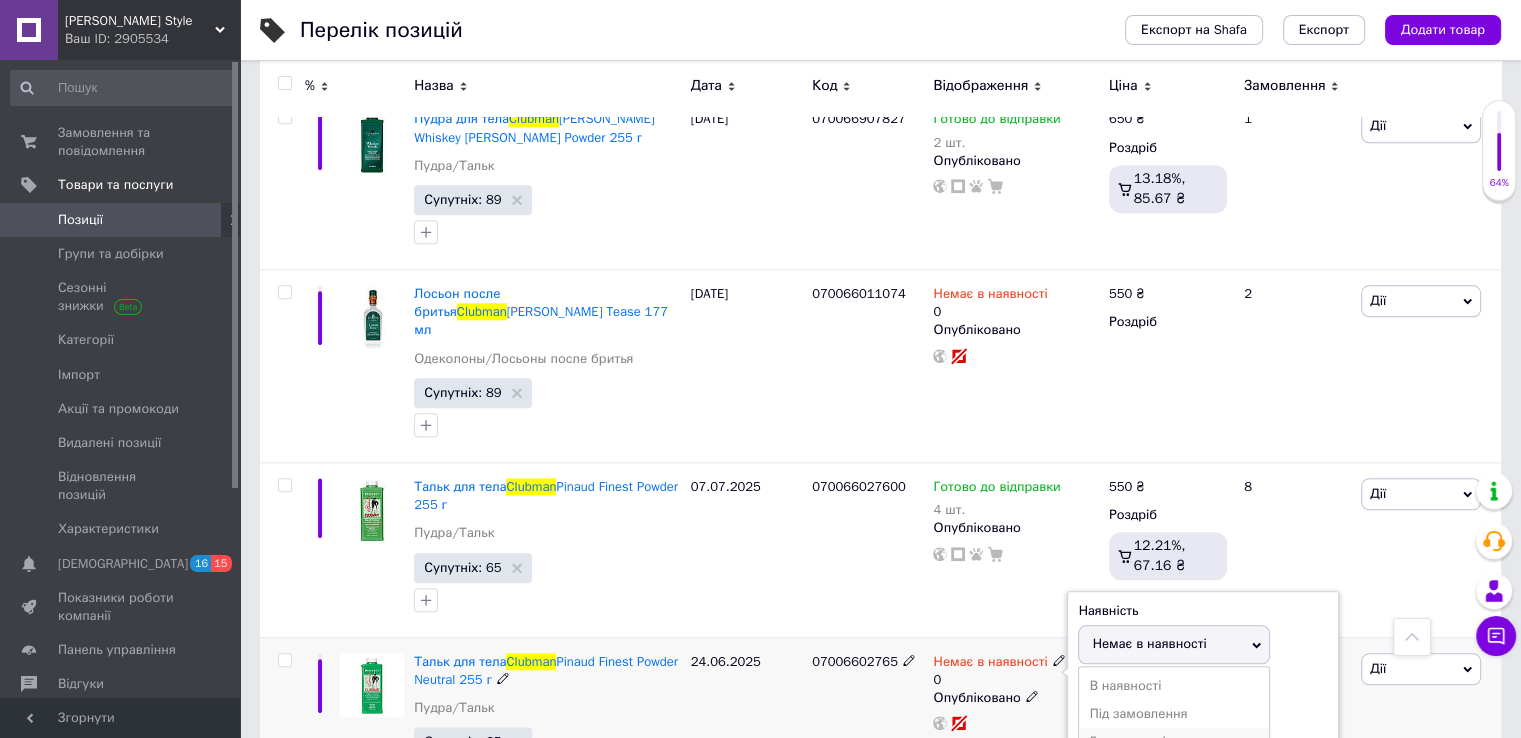 click on "Готово до відправки" at bounding box center [1174, 742] 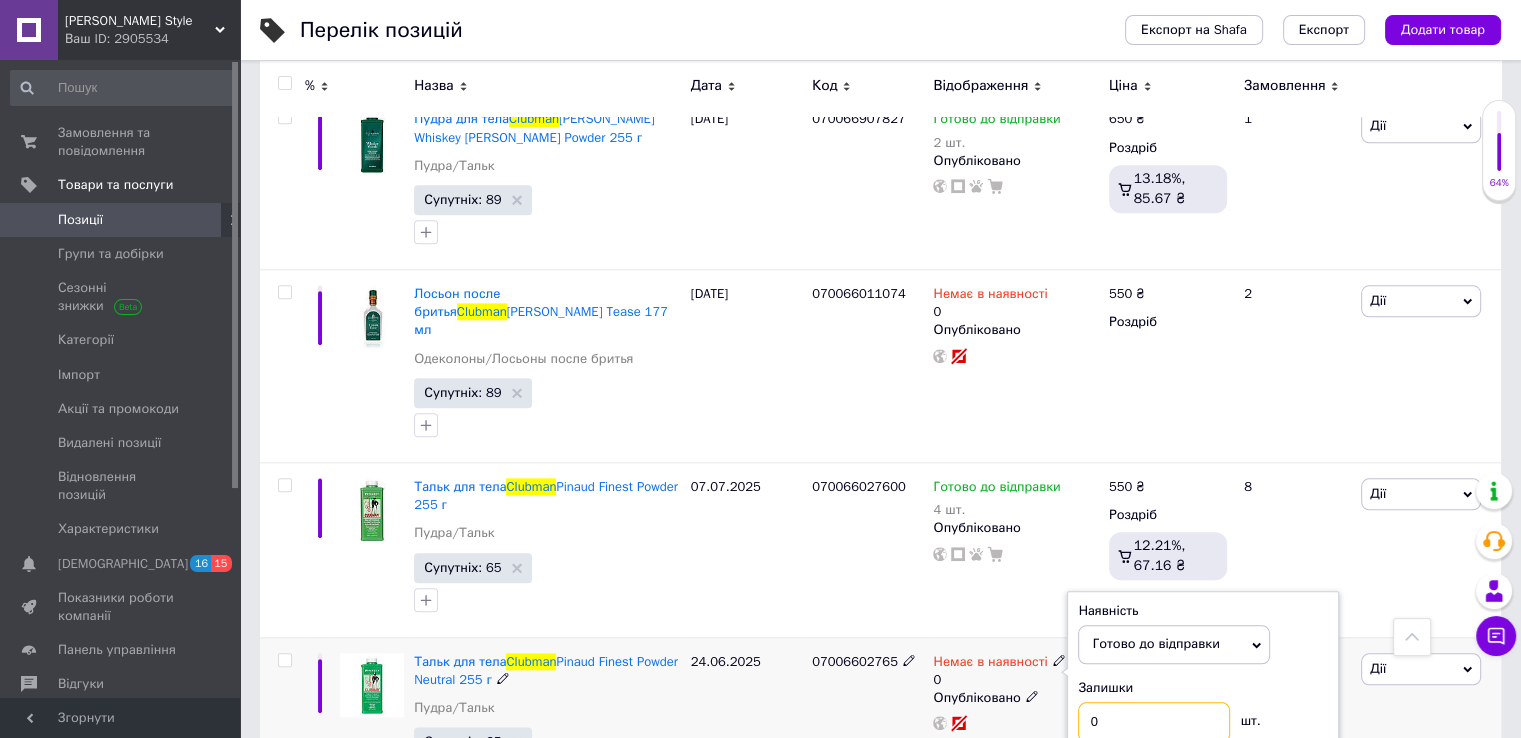 click on "0" at bounding box center [1154, 722] 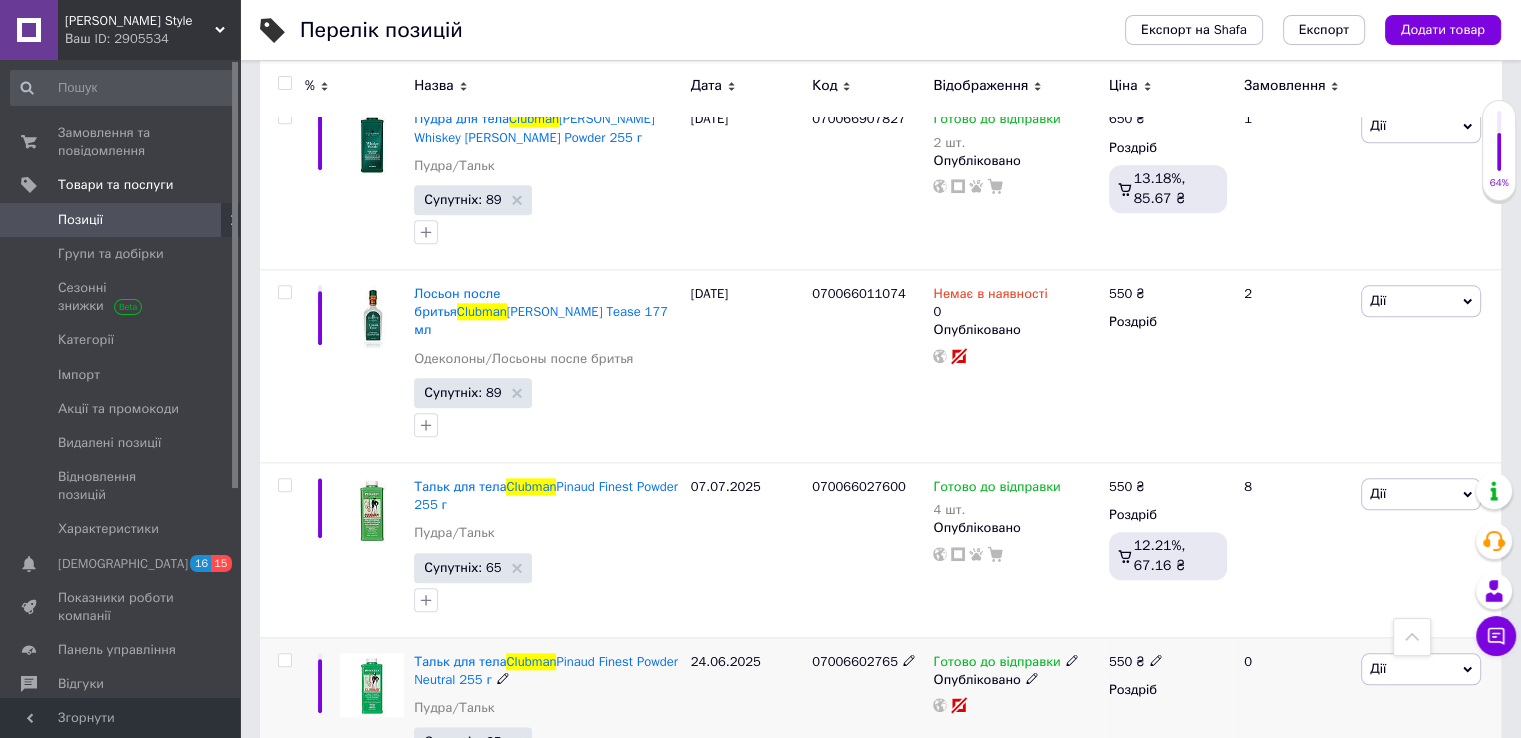 click 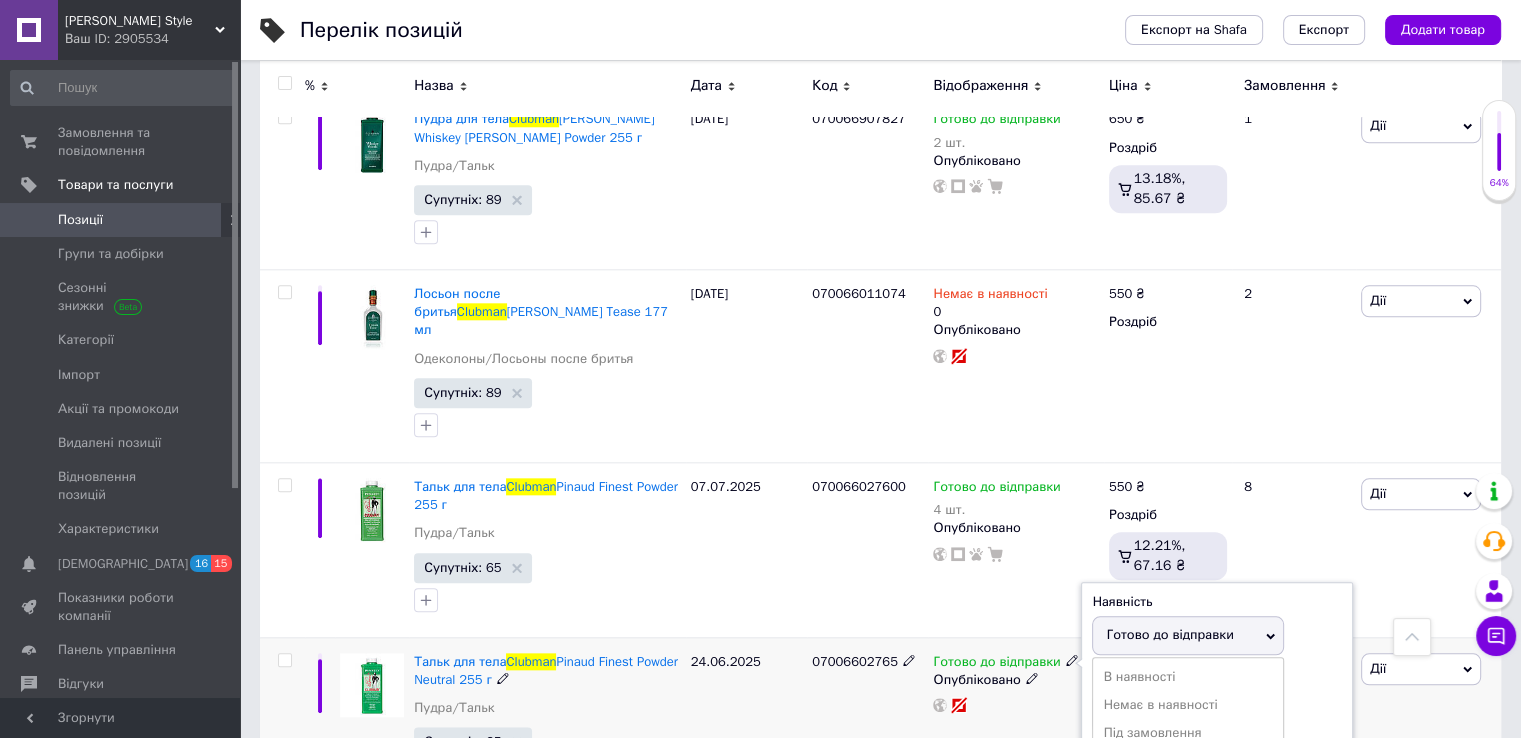 click on "Готово до відправки" at bounding box center [1169, 634] 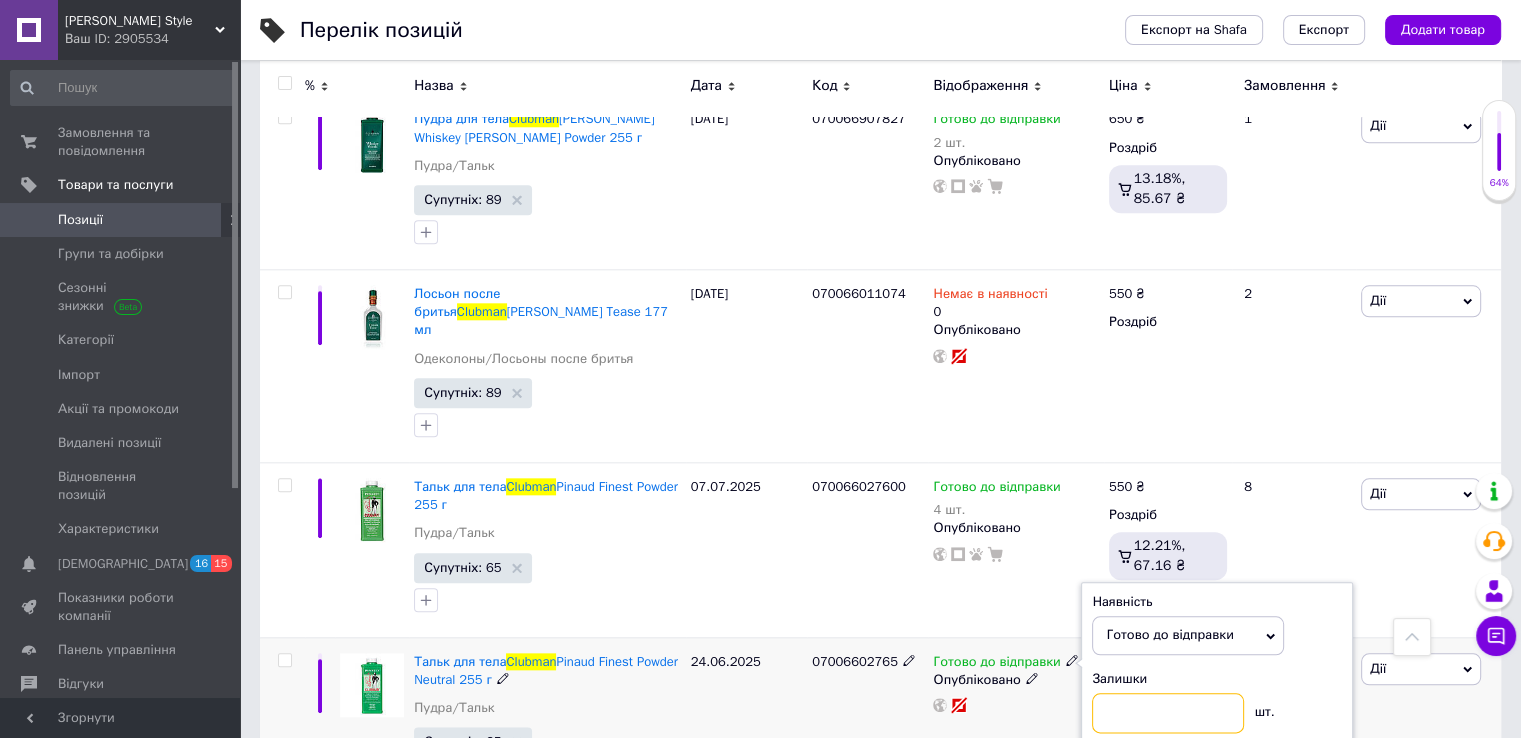 click at bounding box center (1168, 713) 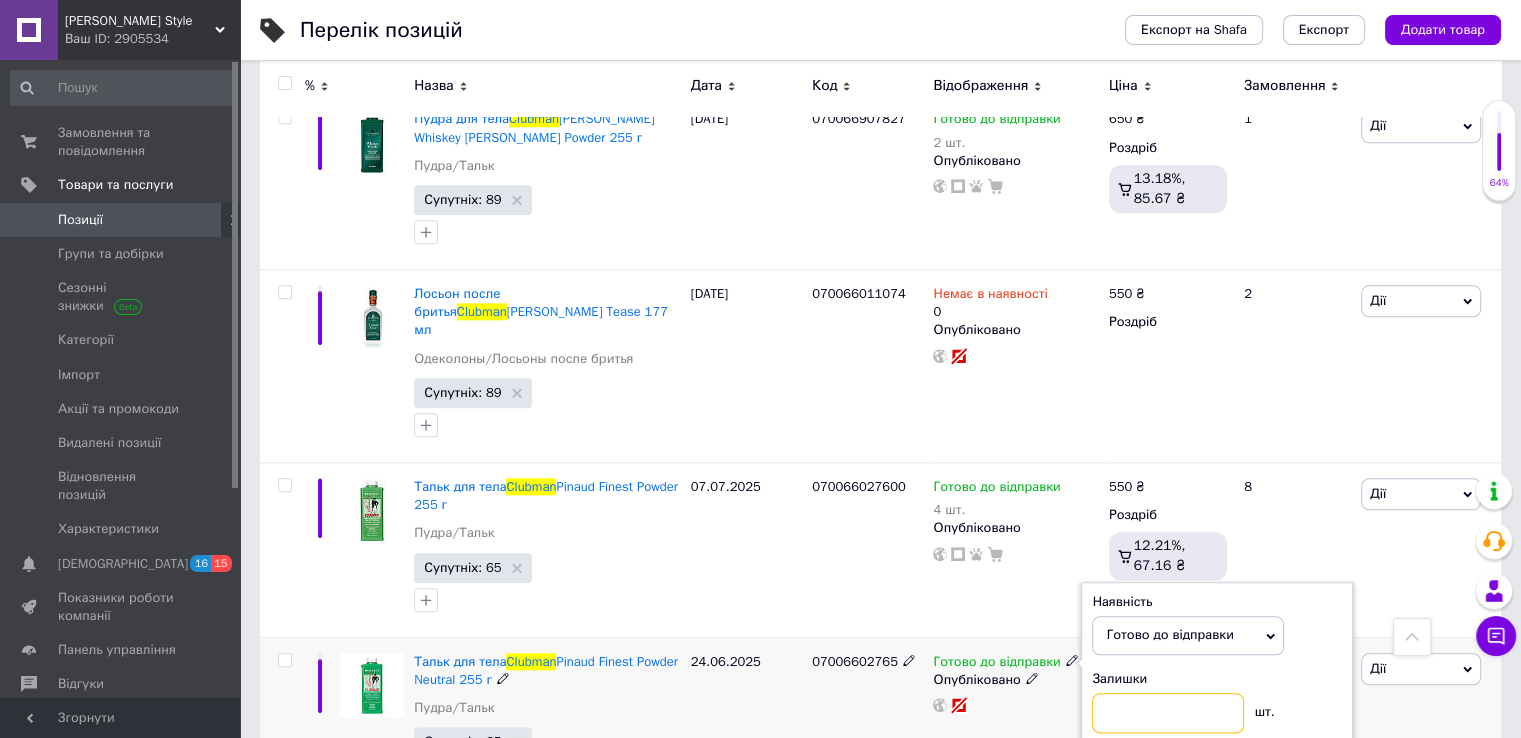 type on "2" 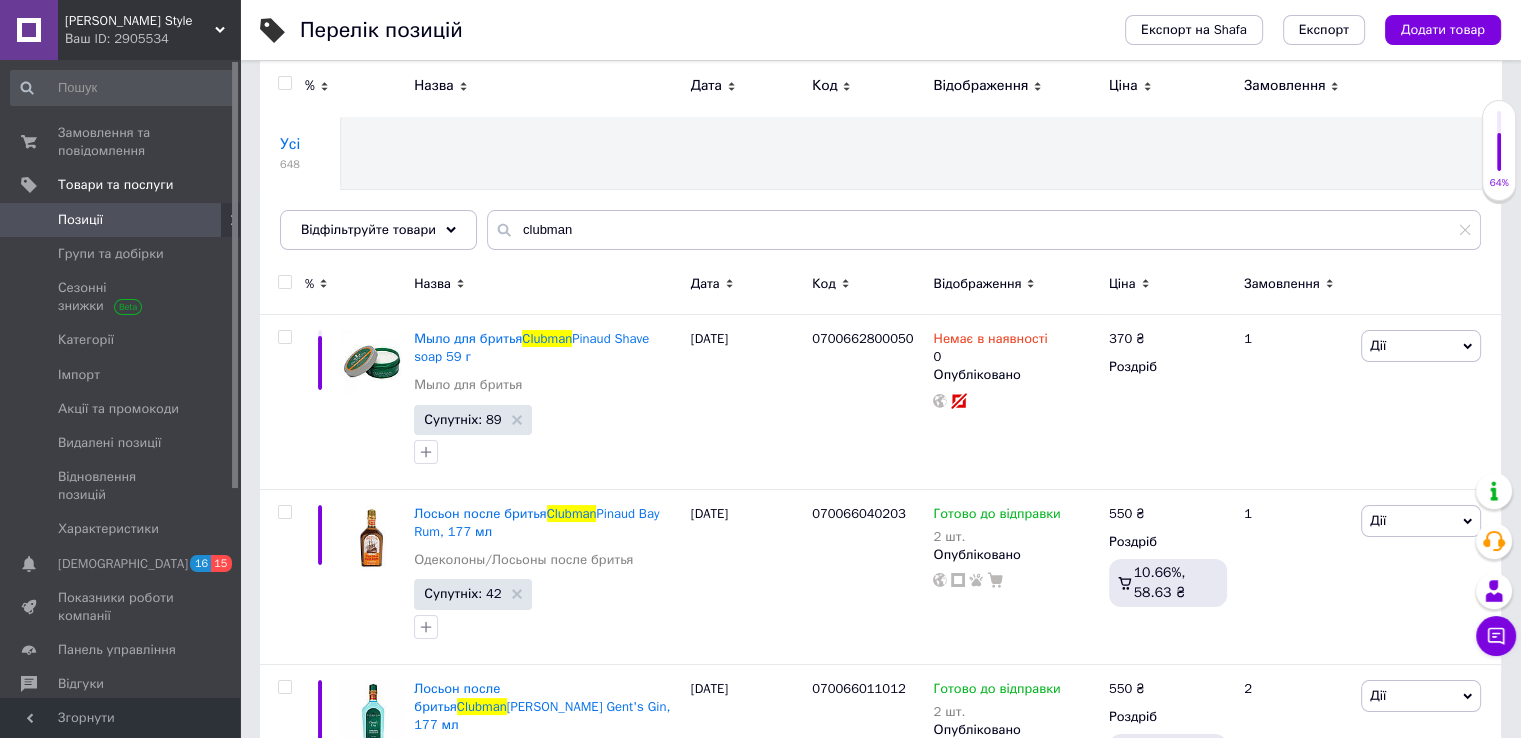 scroll, scrollTop: 0, scrollLeft: 0, axis: both 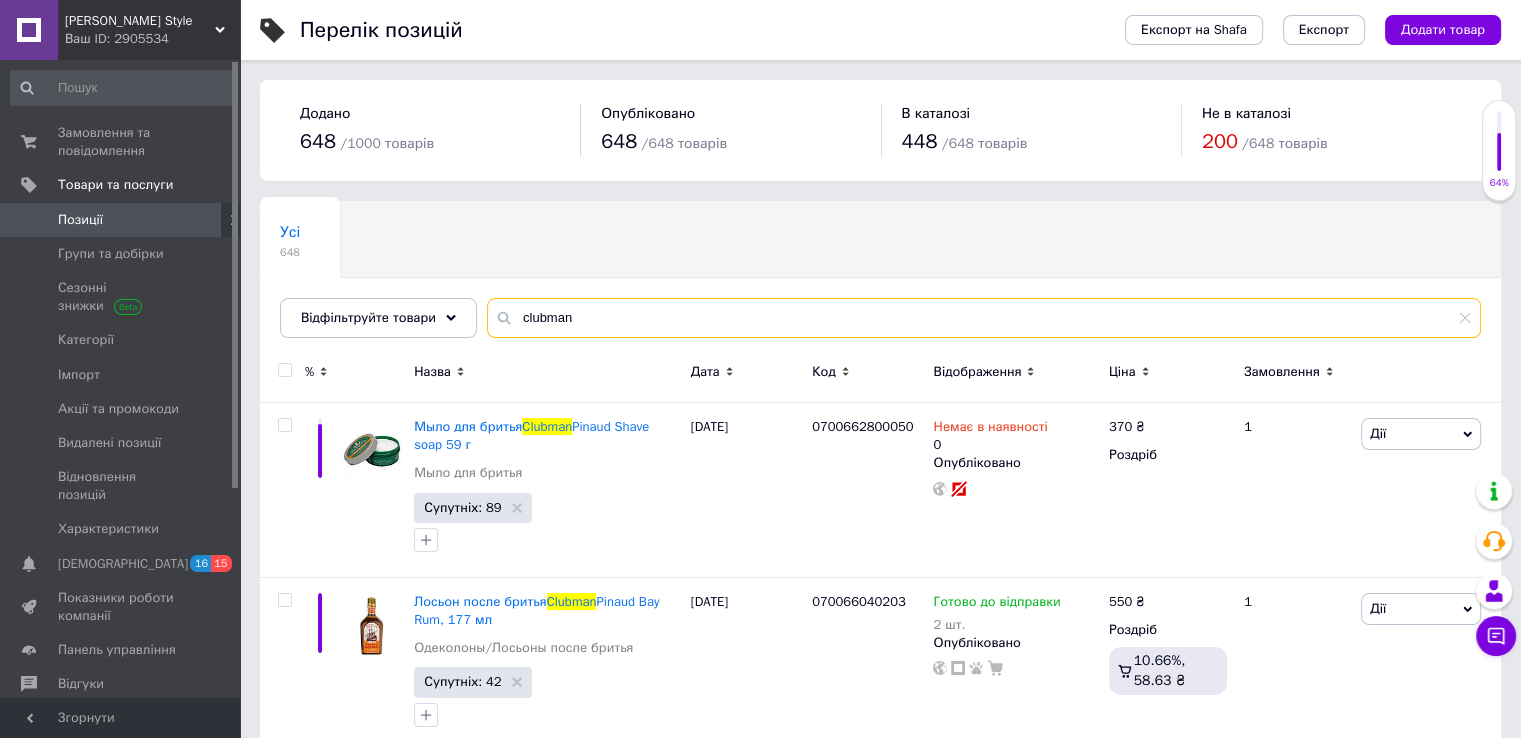 drag, startPoint x: 570, startPoint y: 322, endPoint x: 492, endPoint y: 321, distance: 78.00641 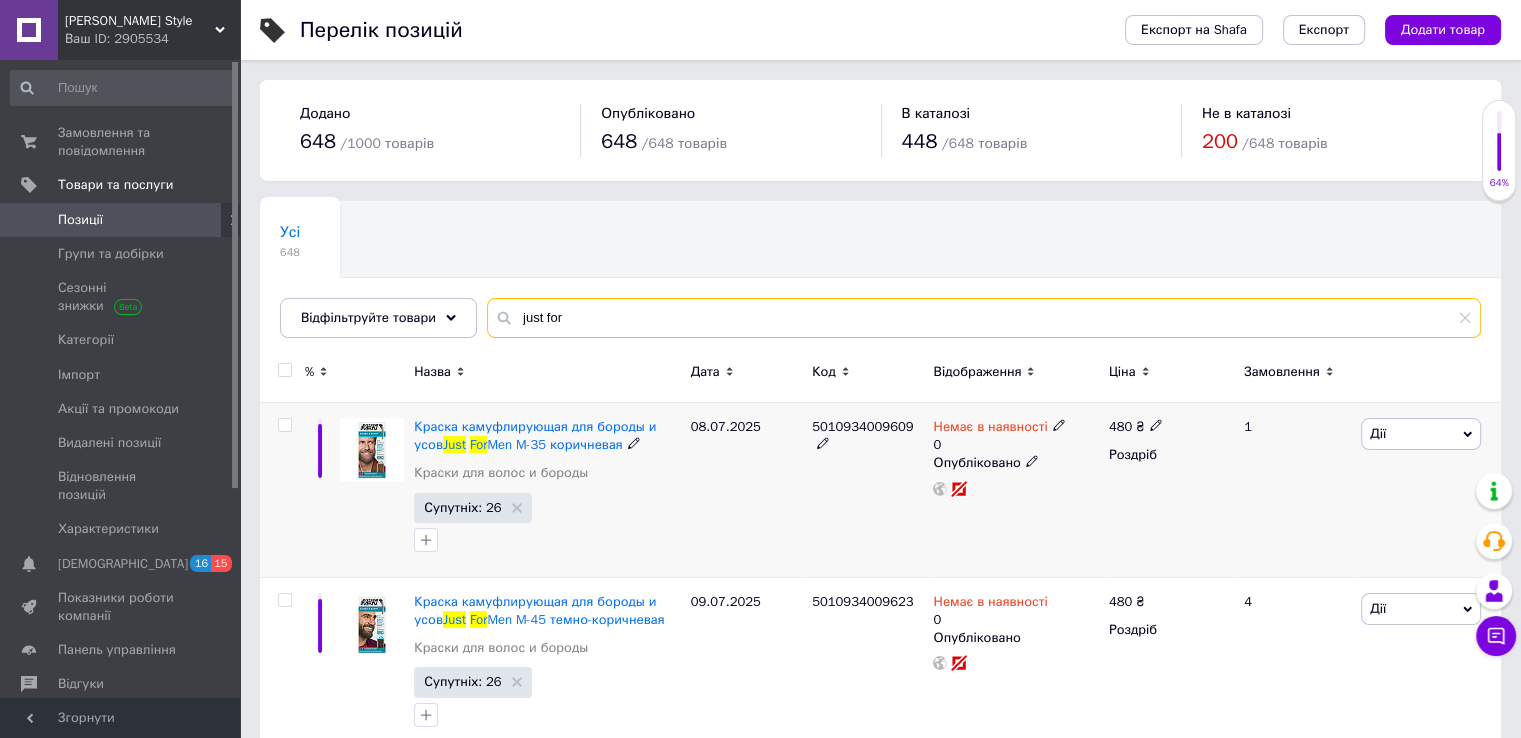 type on "just for" 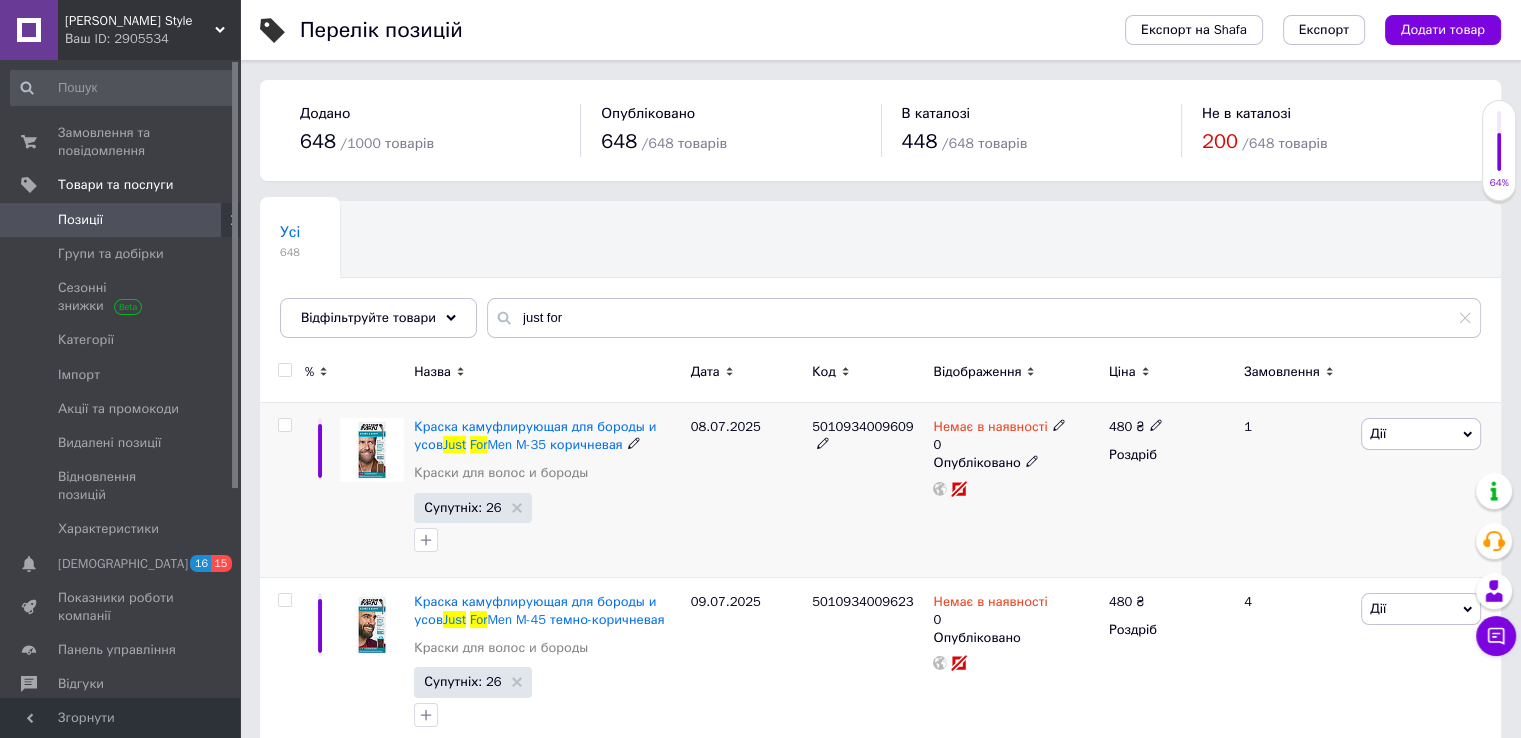 click 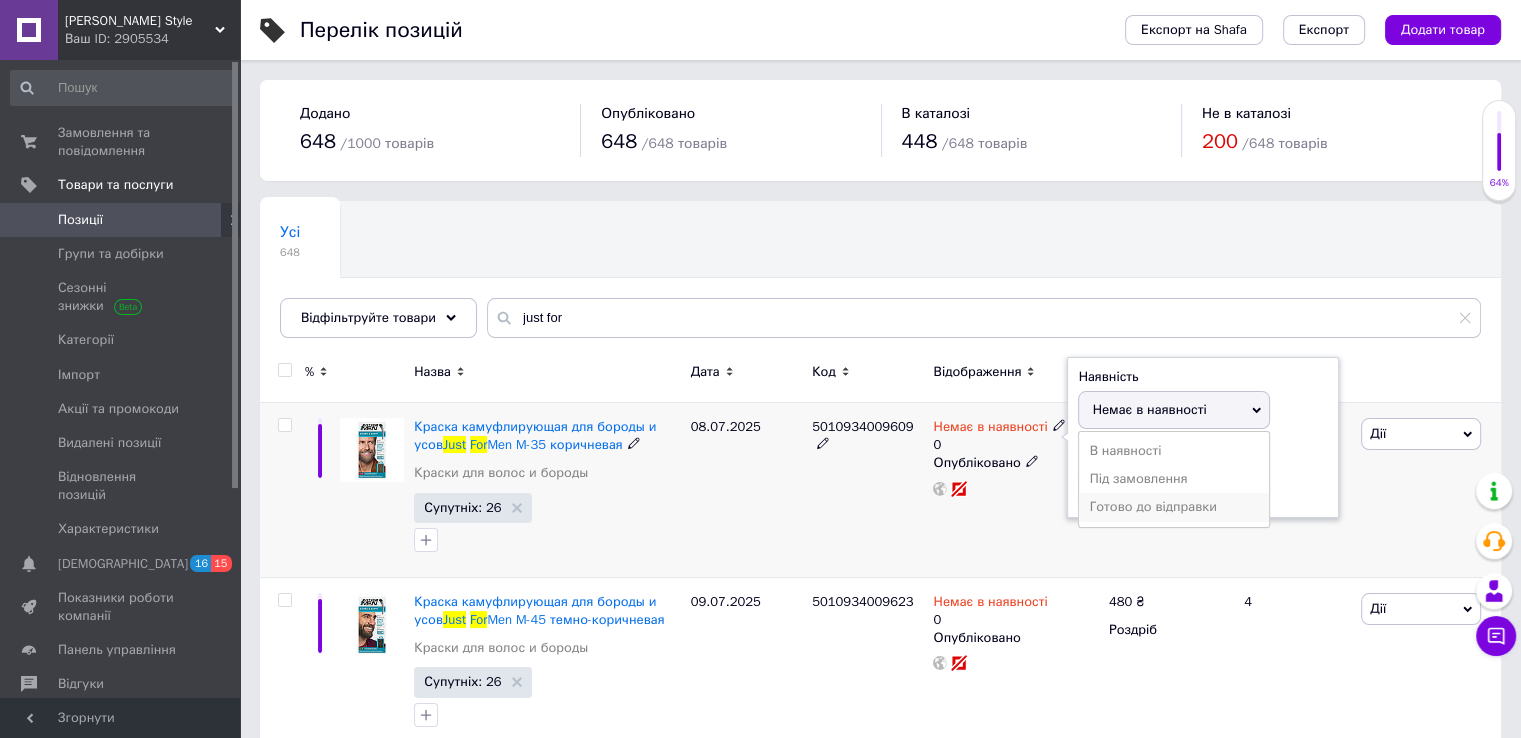 click on "Готово до відправки" at bounding box center [1174, 507] 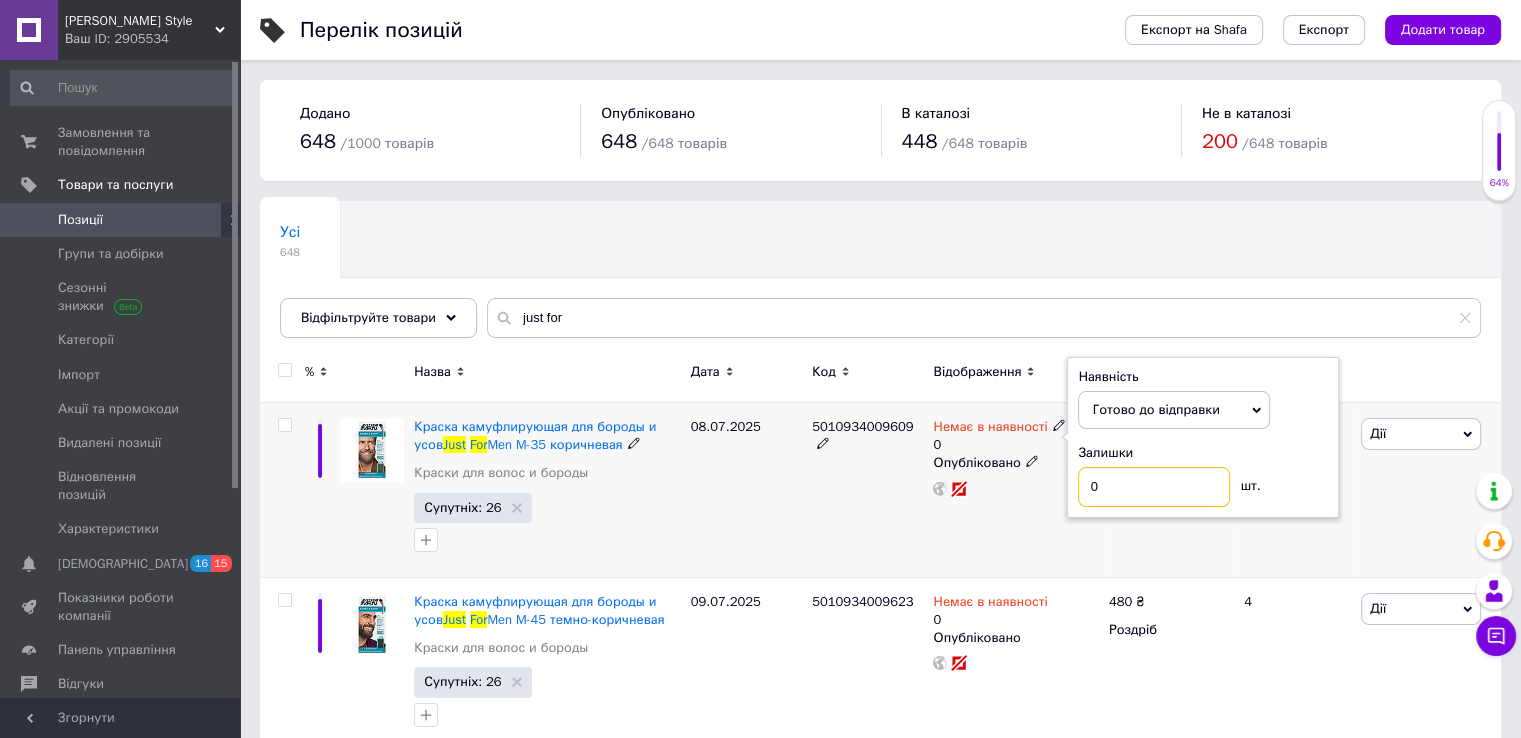 click on "0" at bounding box center (1154, 487) 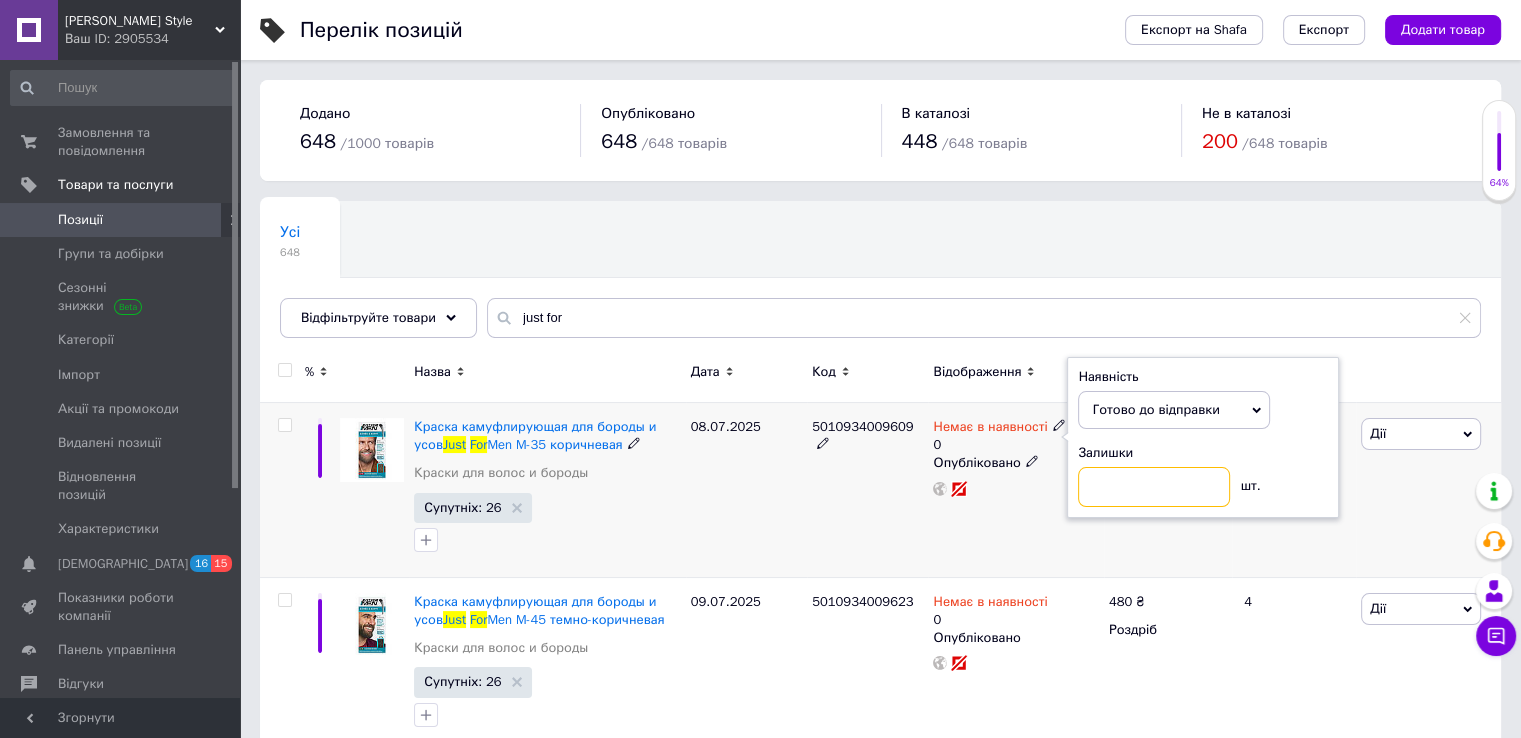 type on "2" 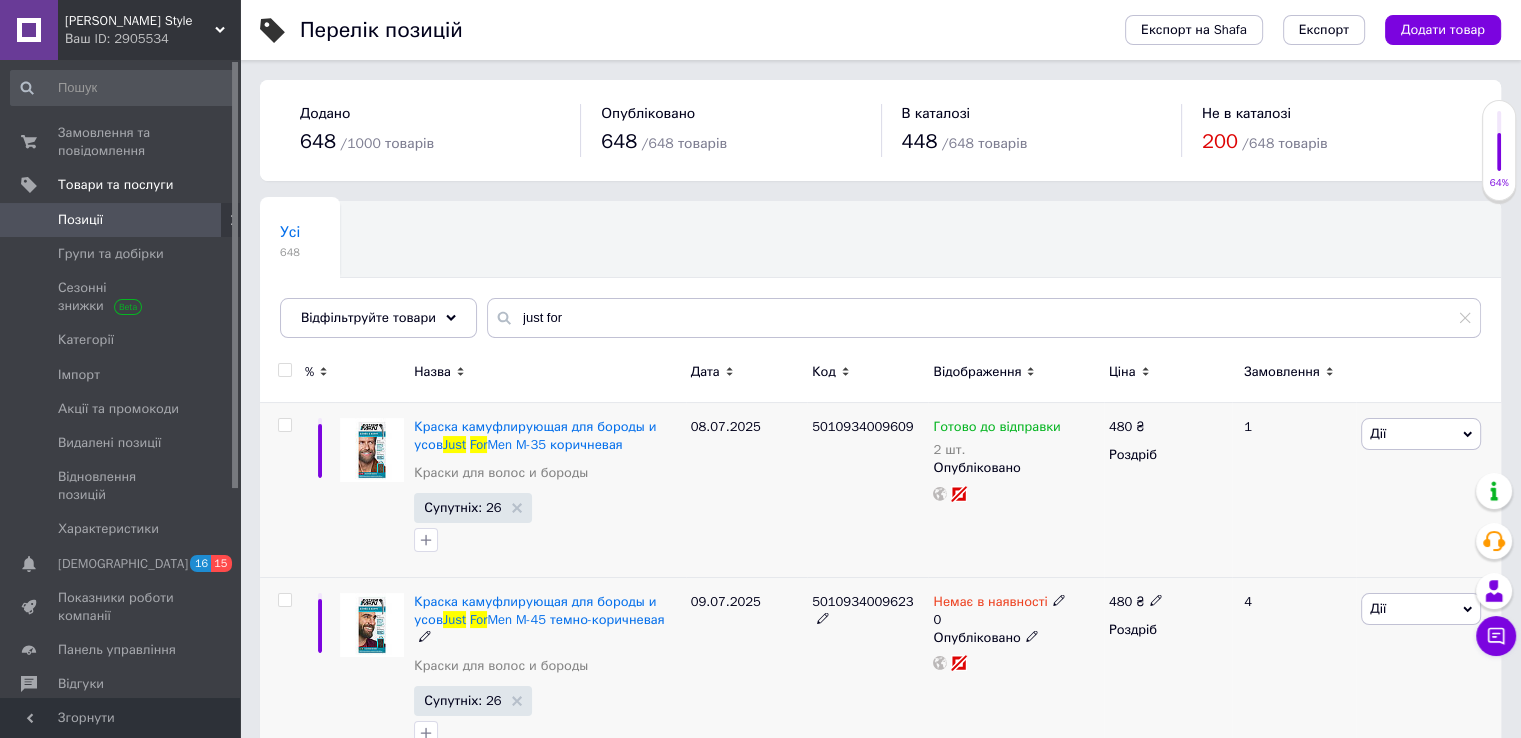 click 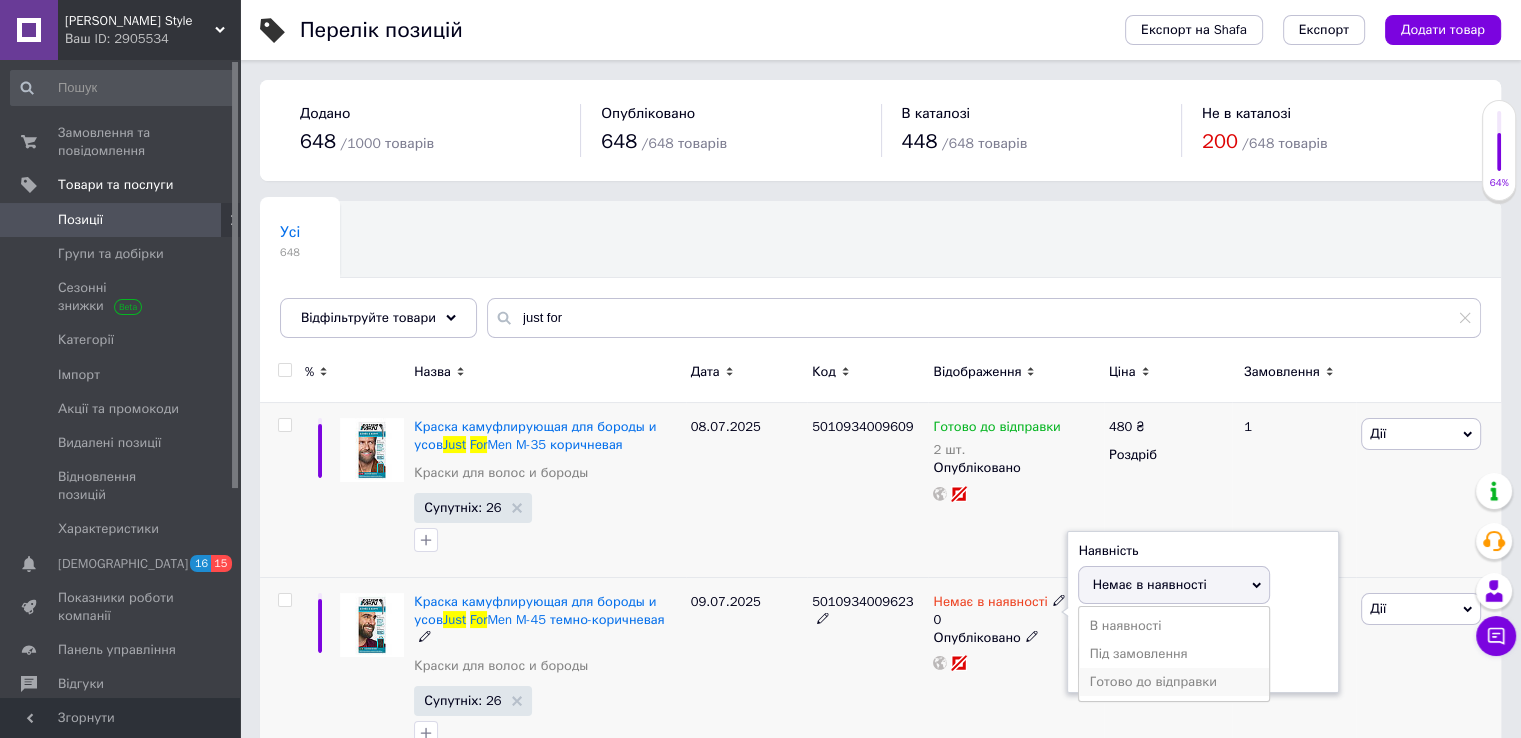 click on "Готово до відправки" at bounding box center [1174, 682] 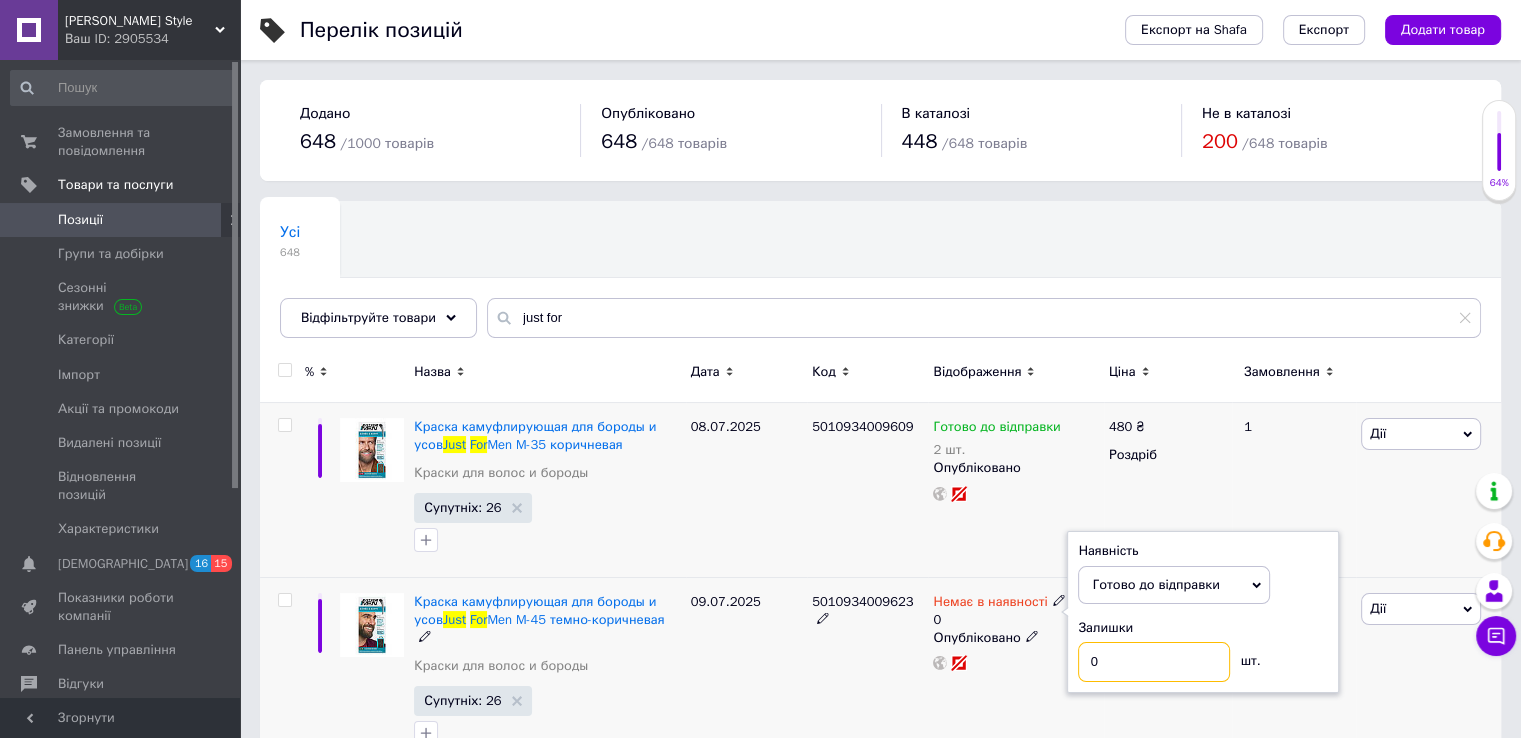 click on "0" at bounding box center [1154, 662] 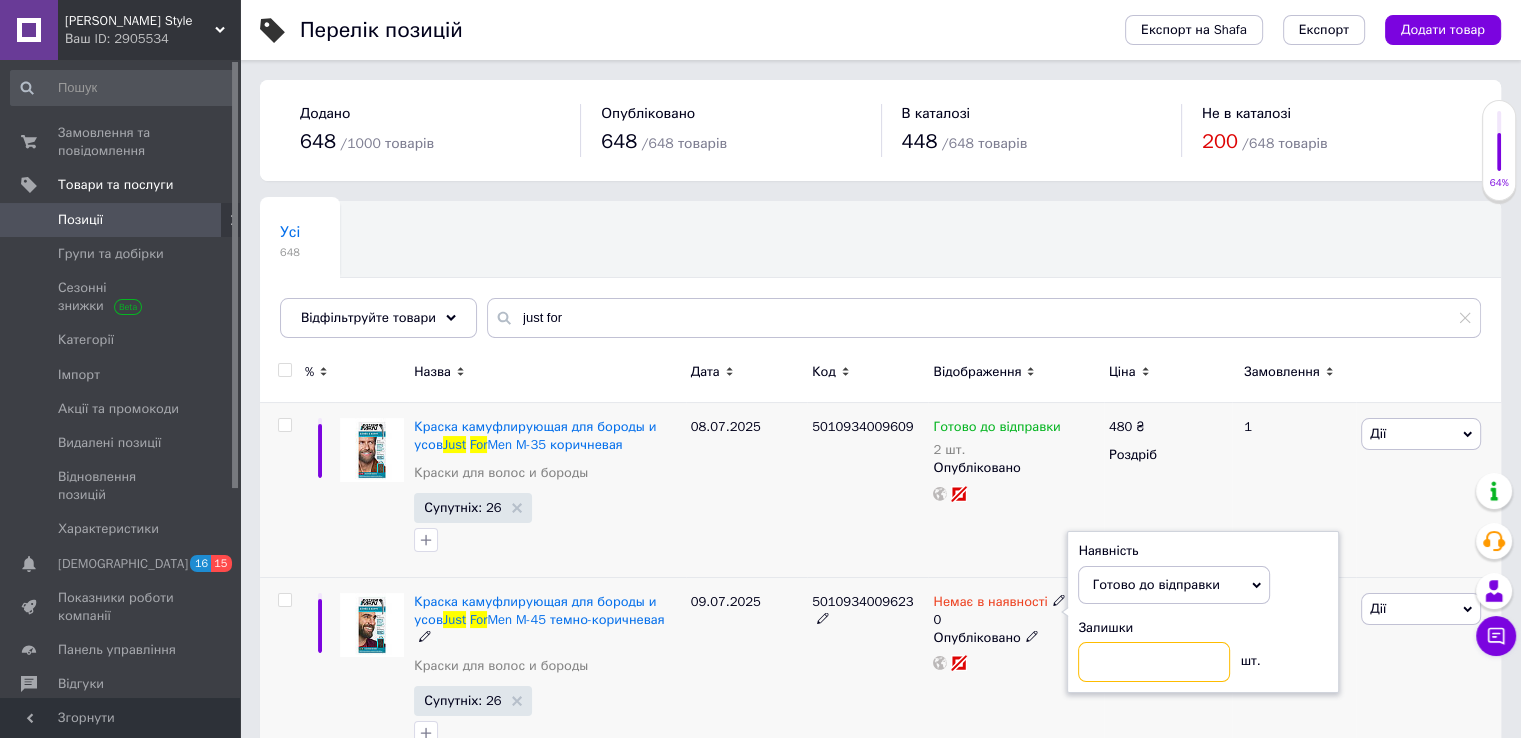 type on "2" 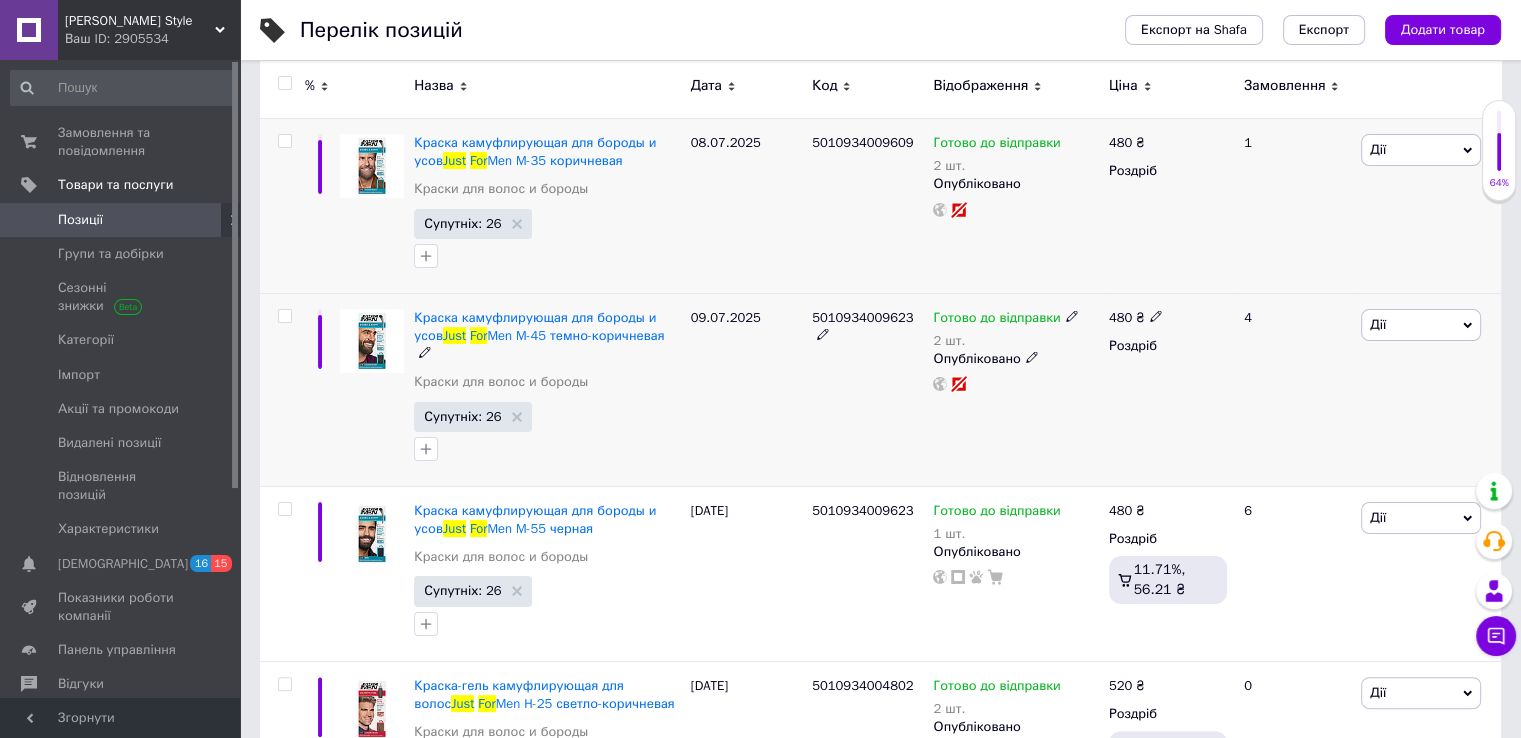 scroll, scrollTop: 400, scrollLeft: 0, axis: vertical 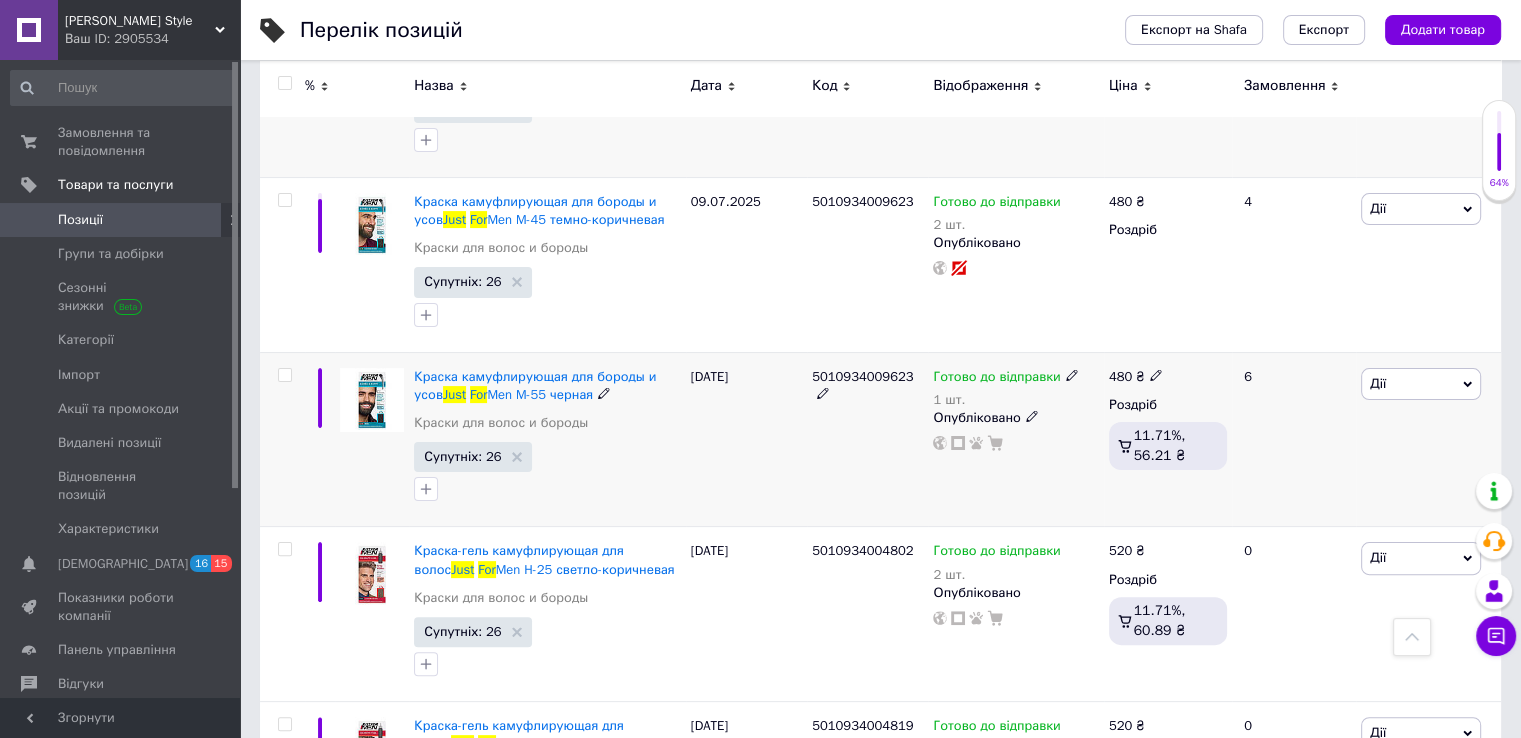 click 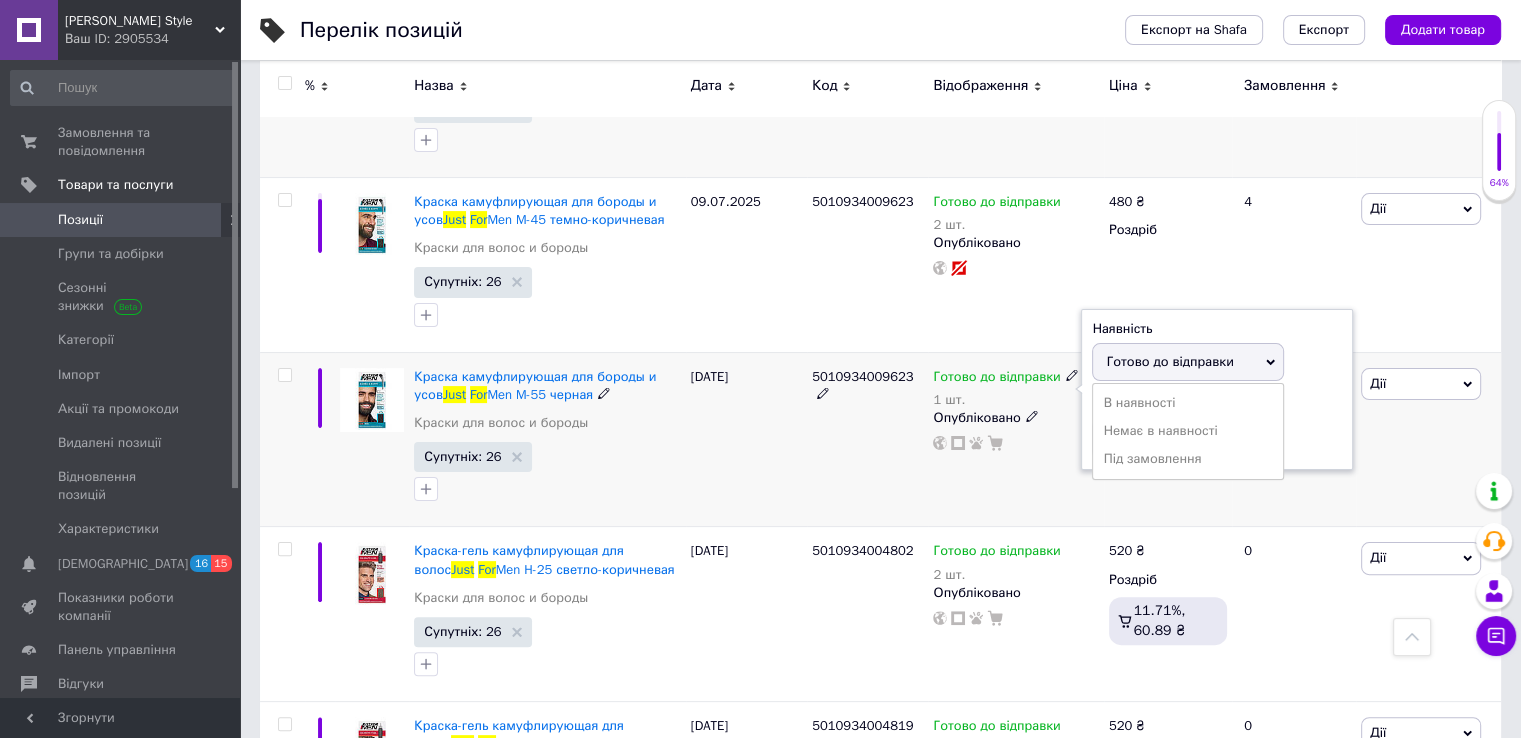 click on "Готово до відправки" at bounding box center (1188, 362) 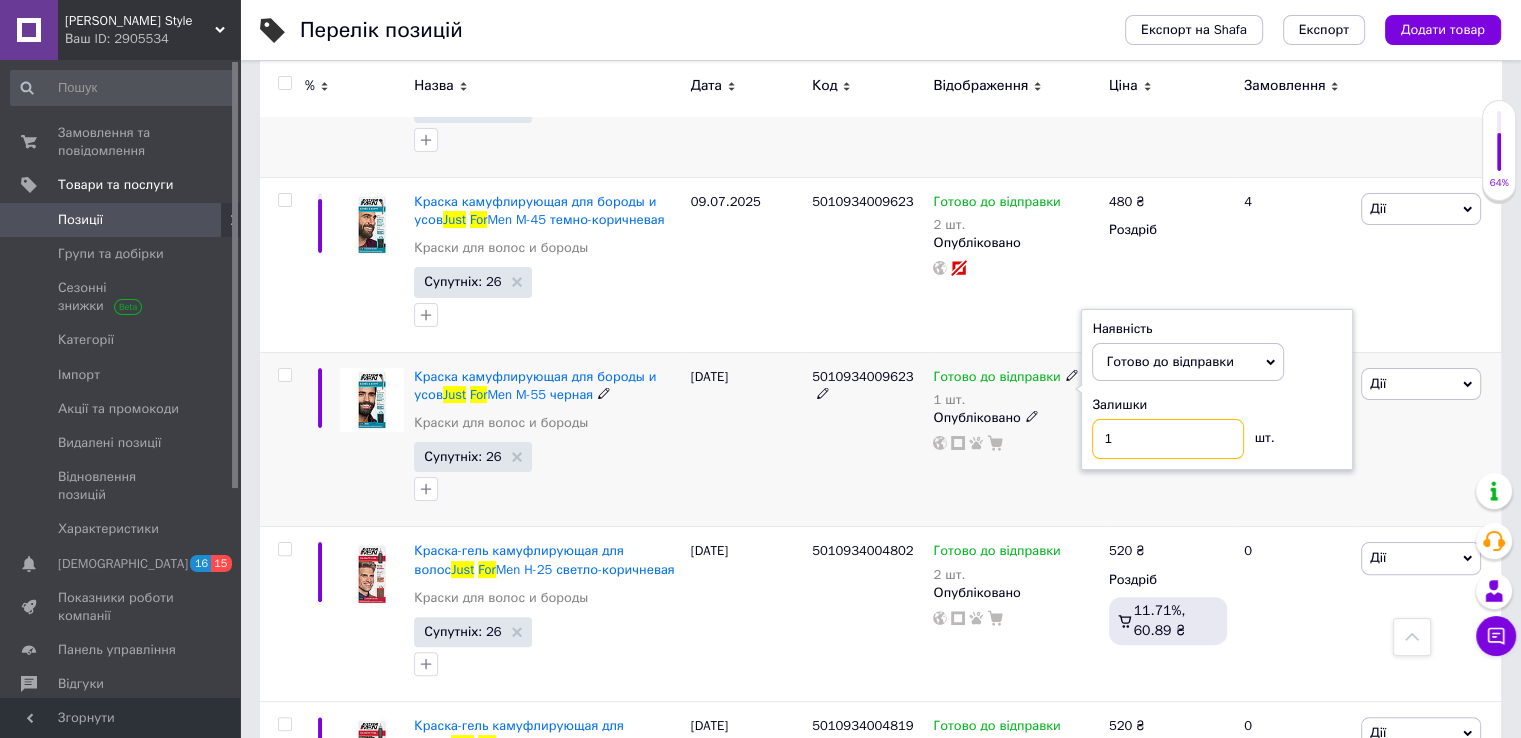 click on "1" at bounding box center [1168, 439] 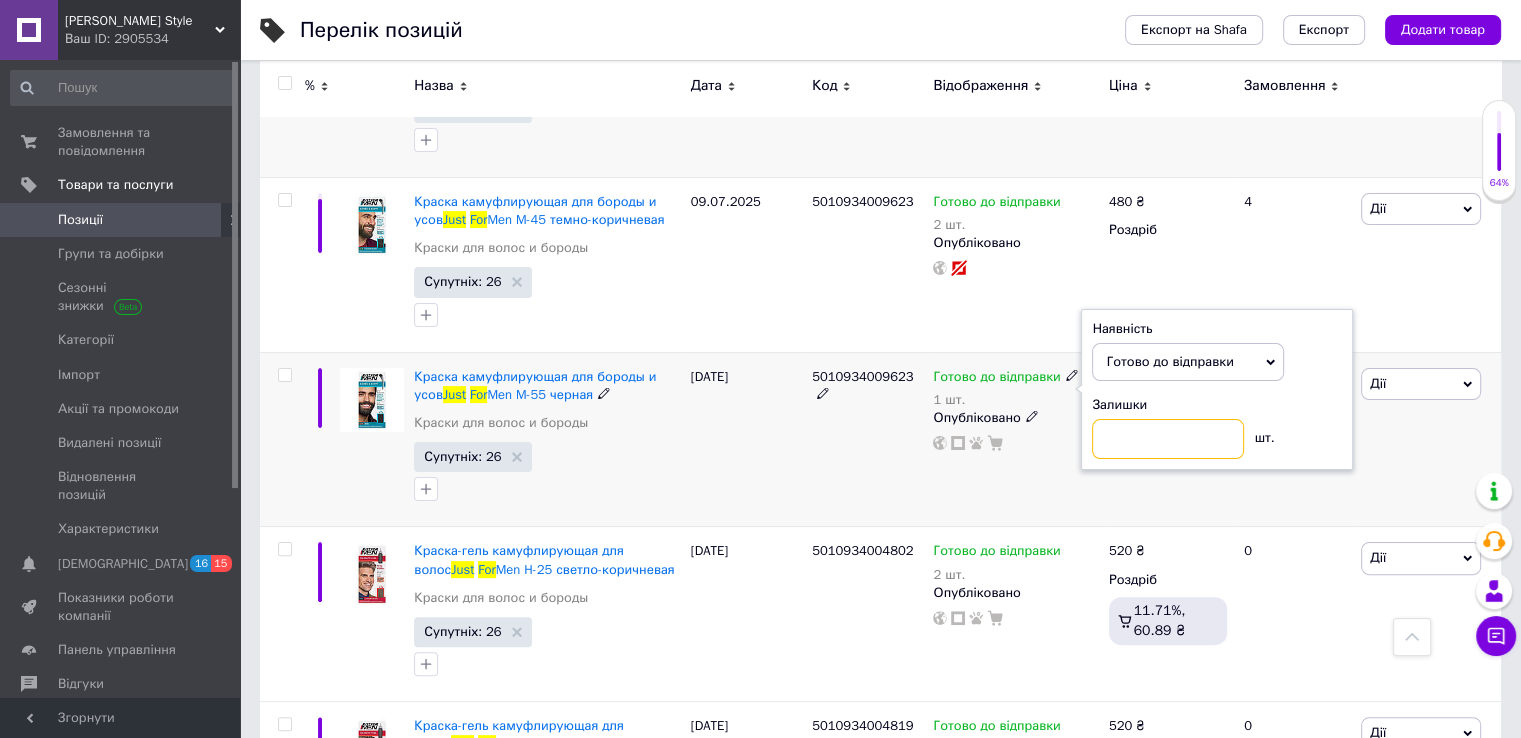 type on "3" 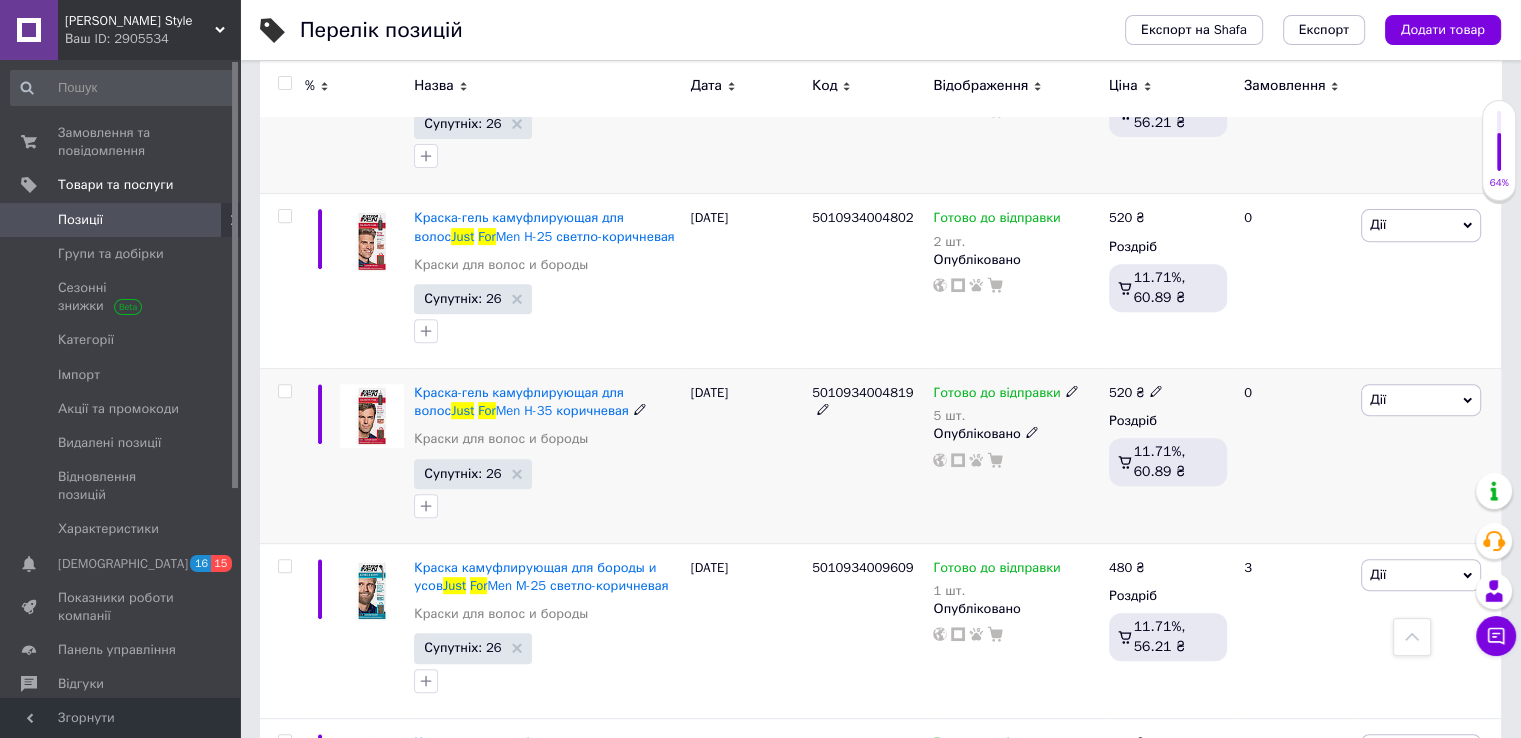scroll, scrollTop: 700, scrollLeft: 0, axis: vertical 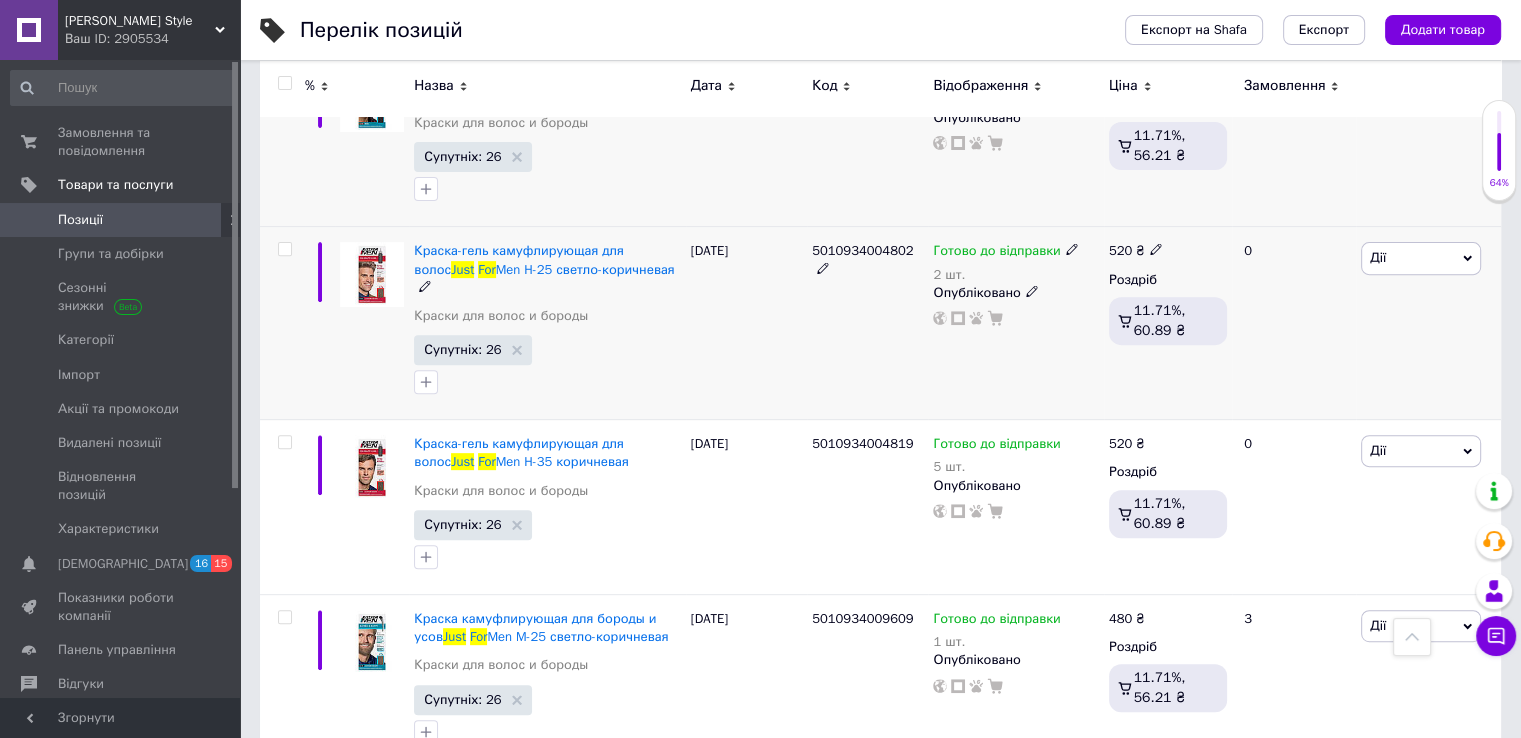 click on "Готово до відправки 2 шт. Опубліковано" at bounding box center (1015, 323) 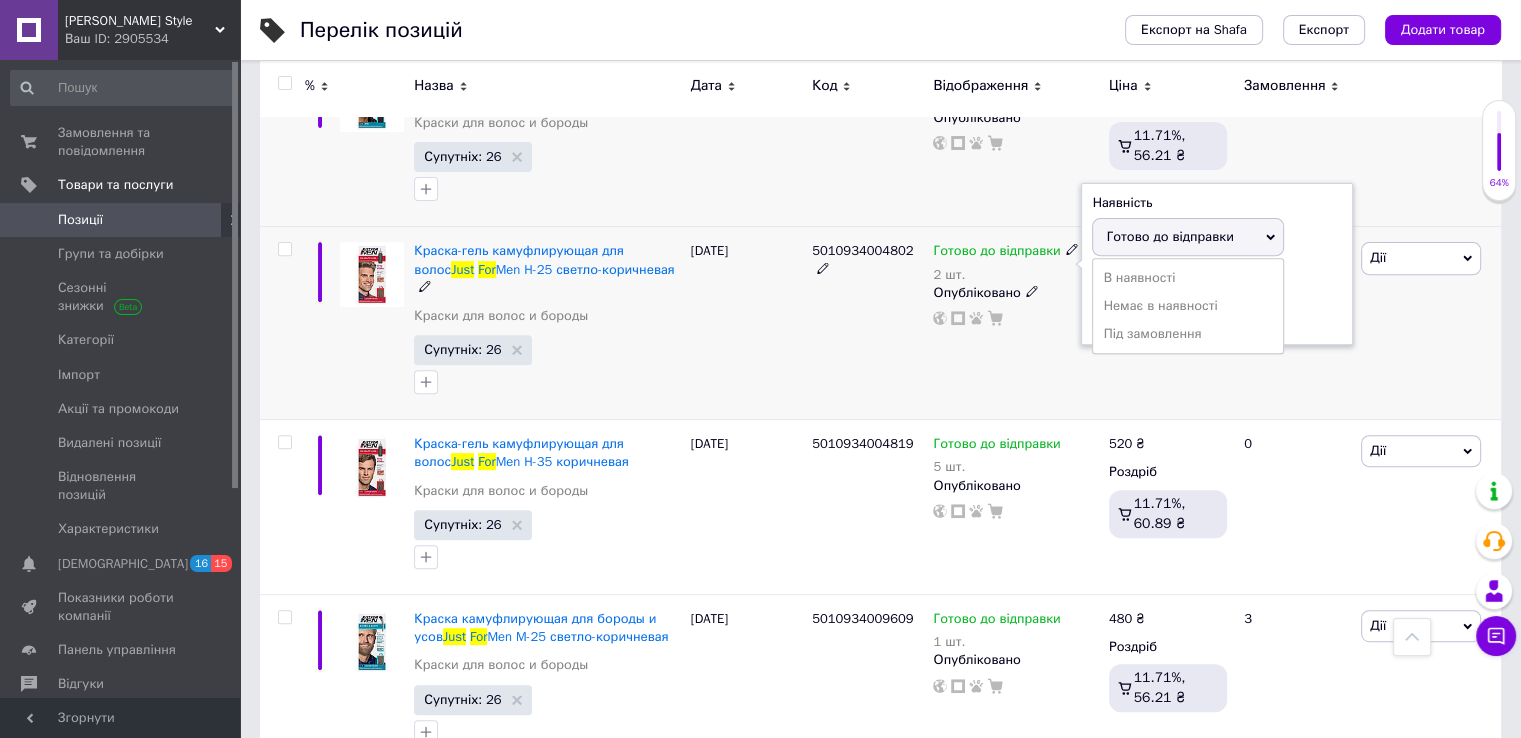 click on "Готово до відправки" at bounding box center (1188, 237) 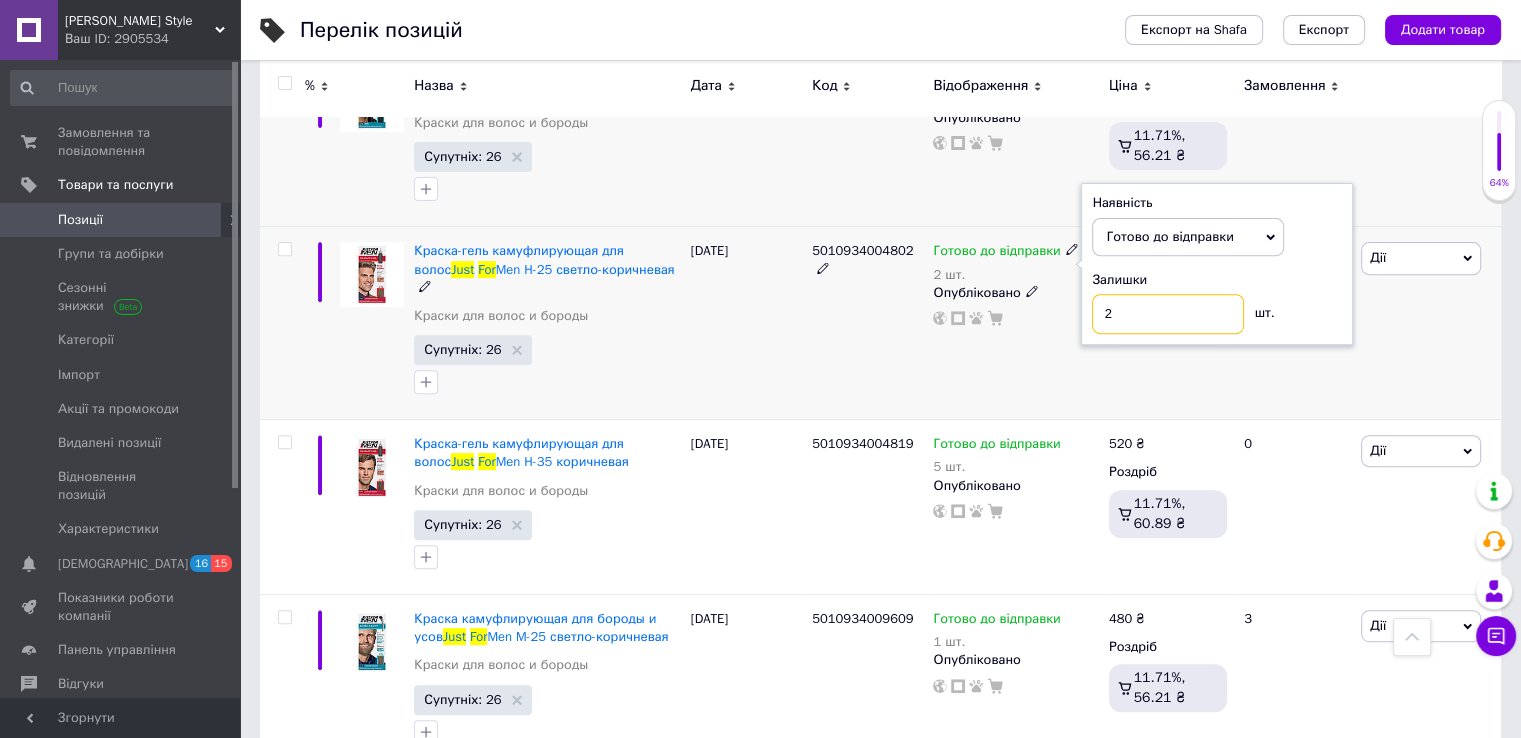 click on "2" at bounding box center [1168, 314] 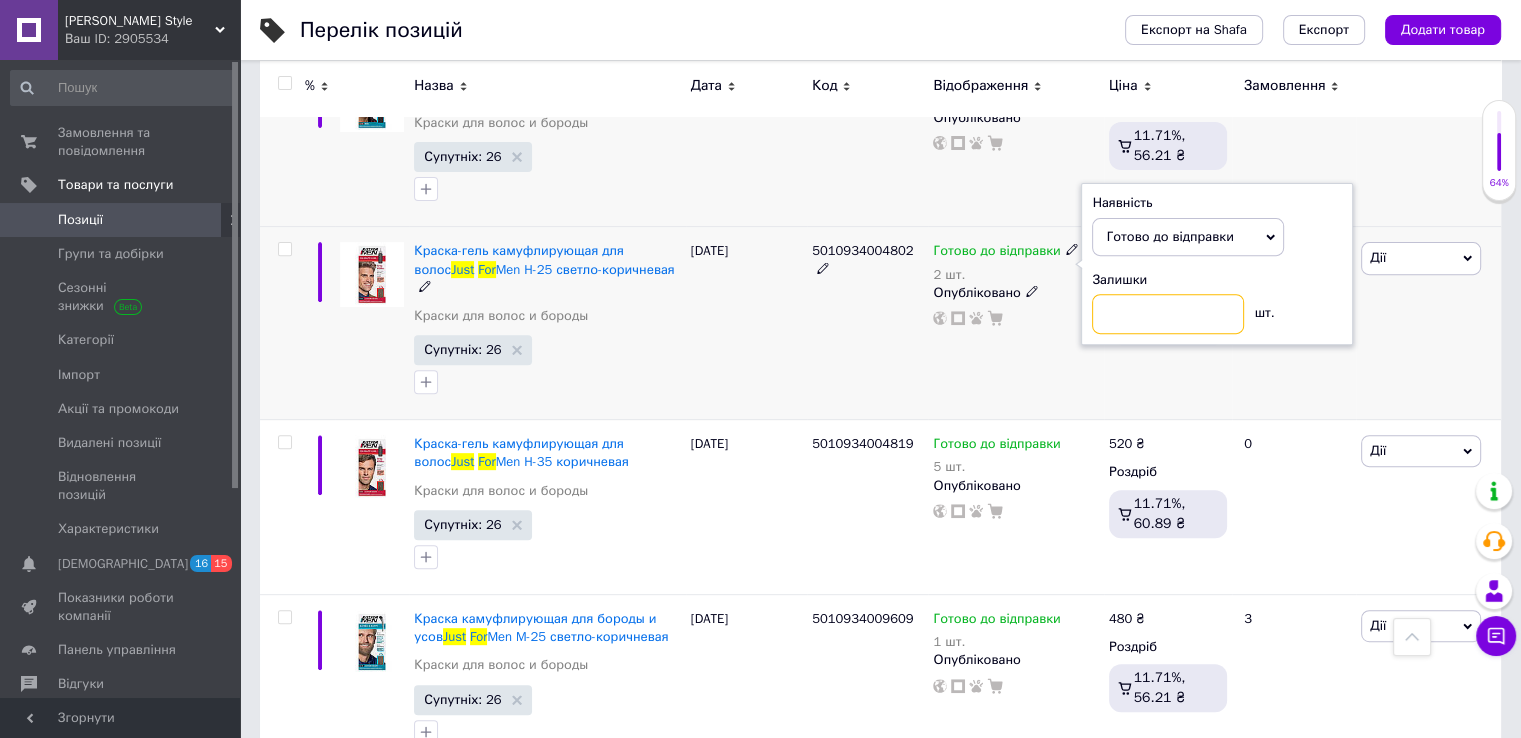 type on "3" 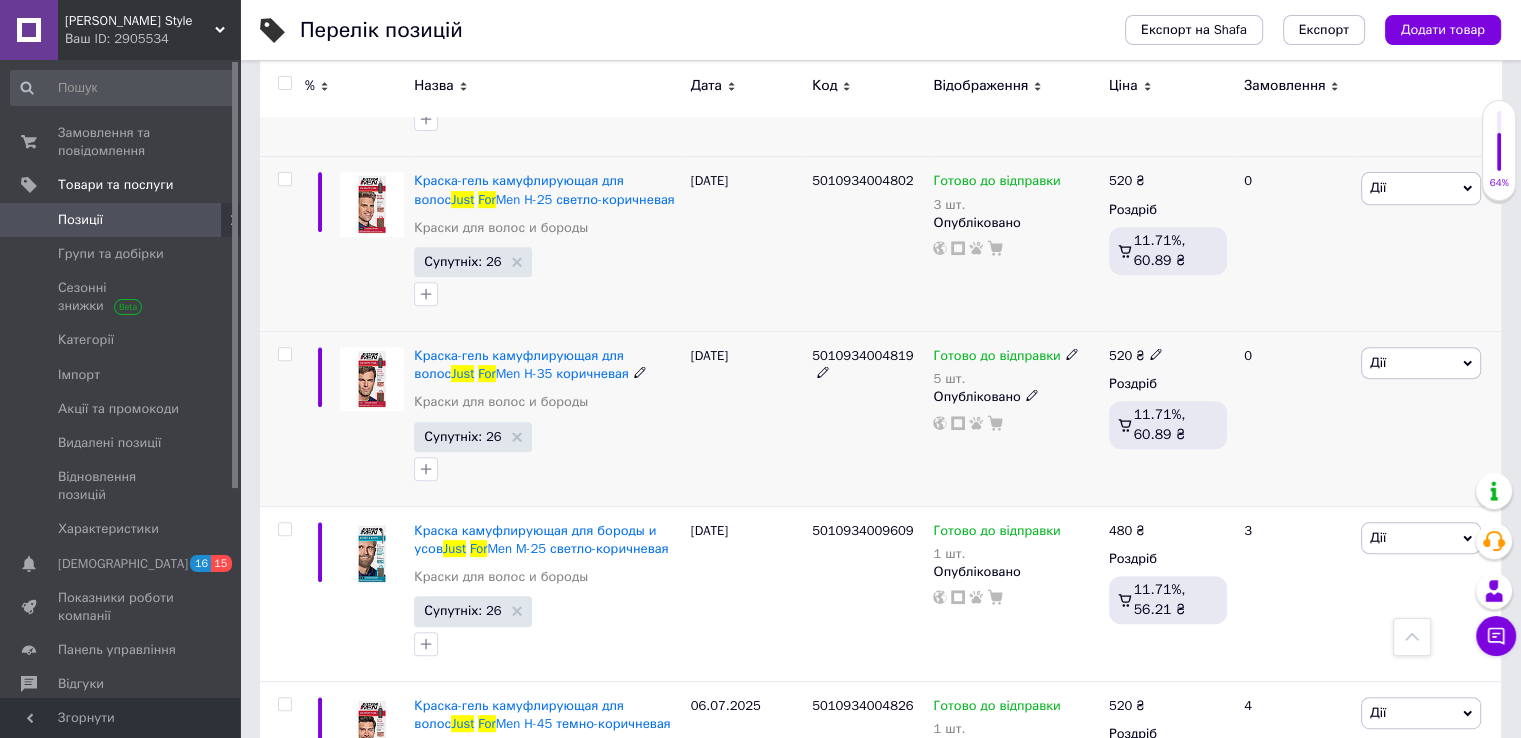 scroll, scrollTop: 800, scrollLeft: 0, axis: vertical 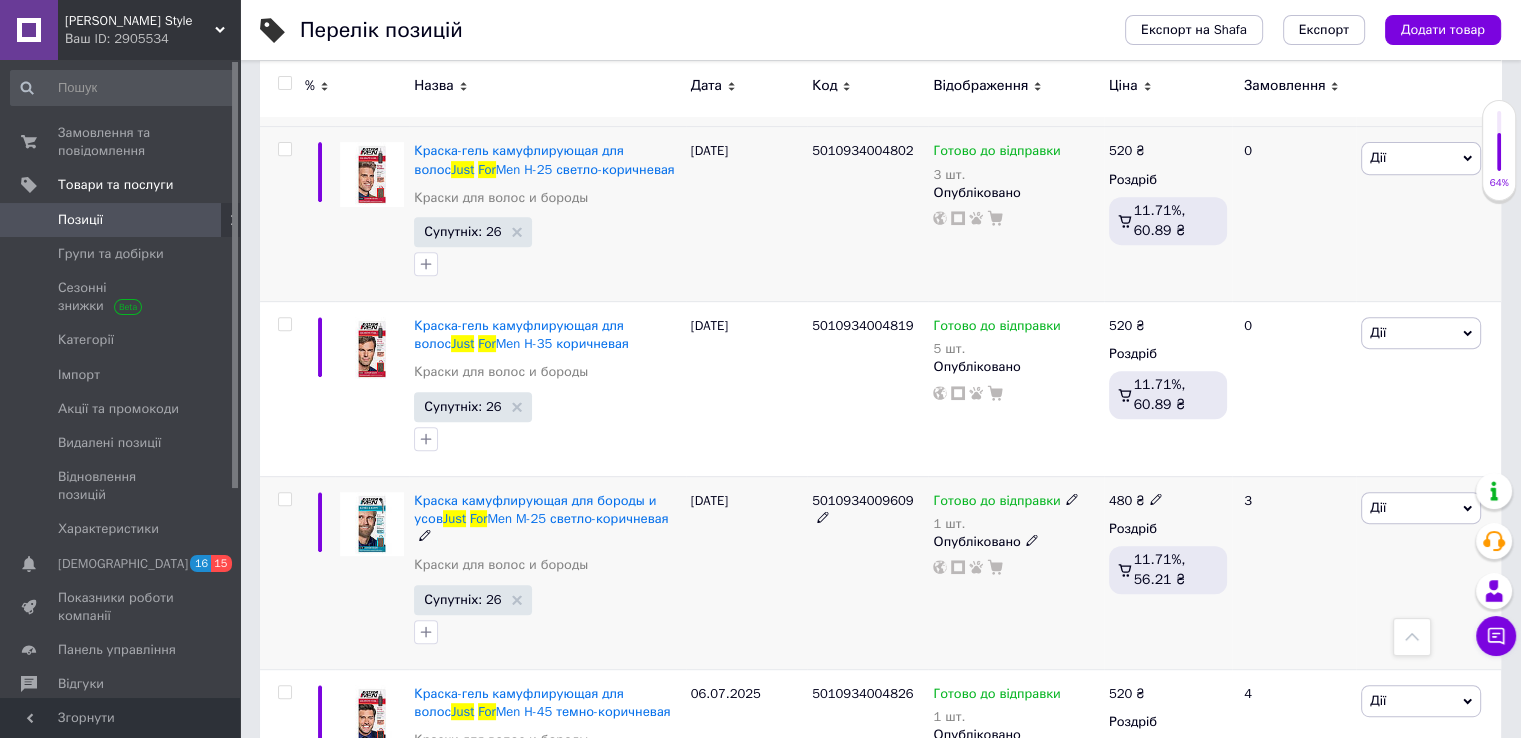 click on "Готово до відправки" at bounding box center [1005, 501] 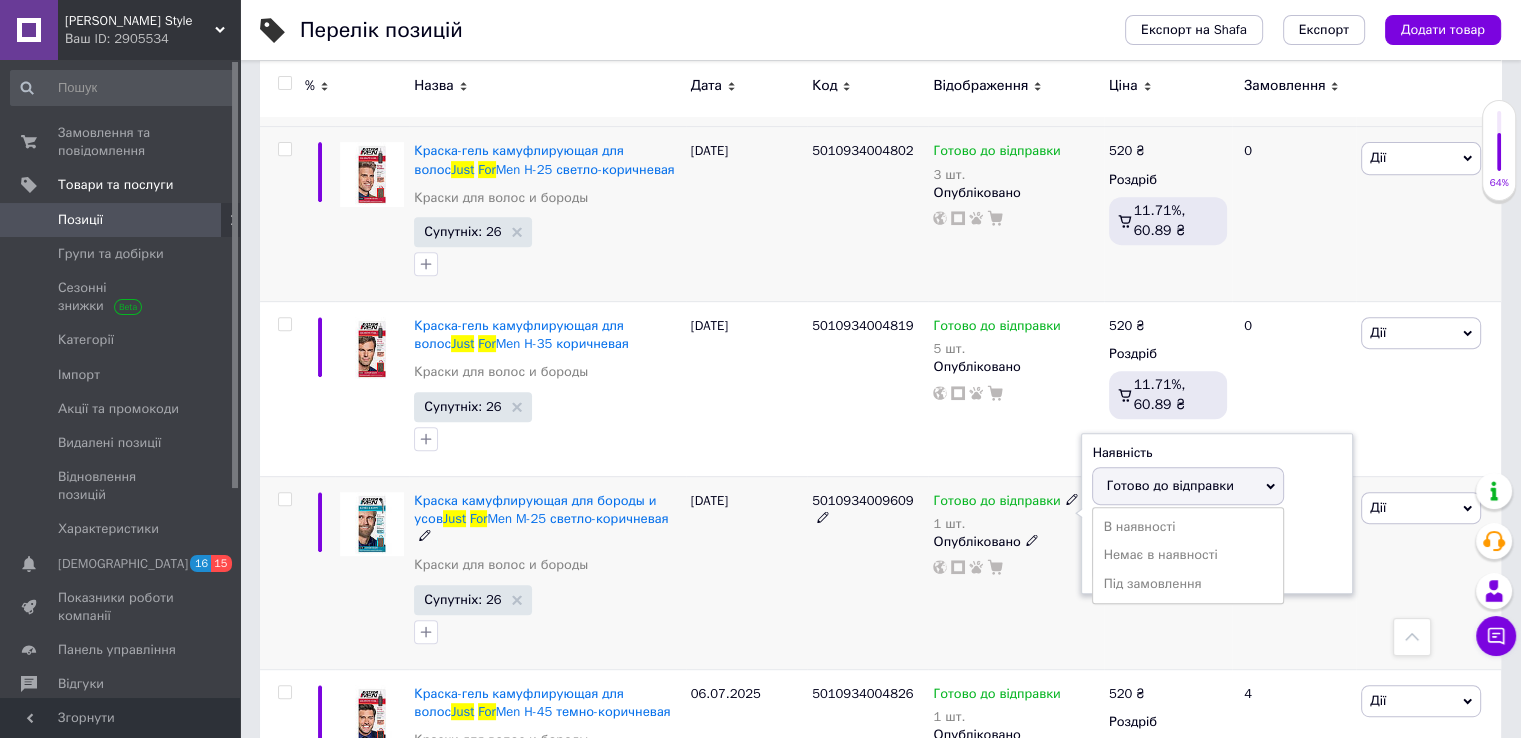 click on "Готово до відправки" at bounding box center (1169, 485) 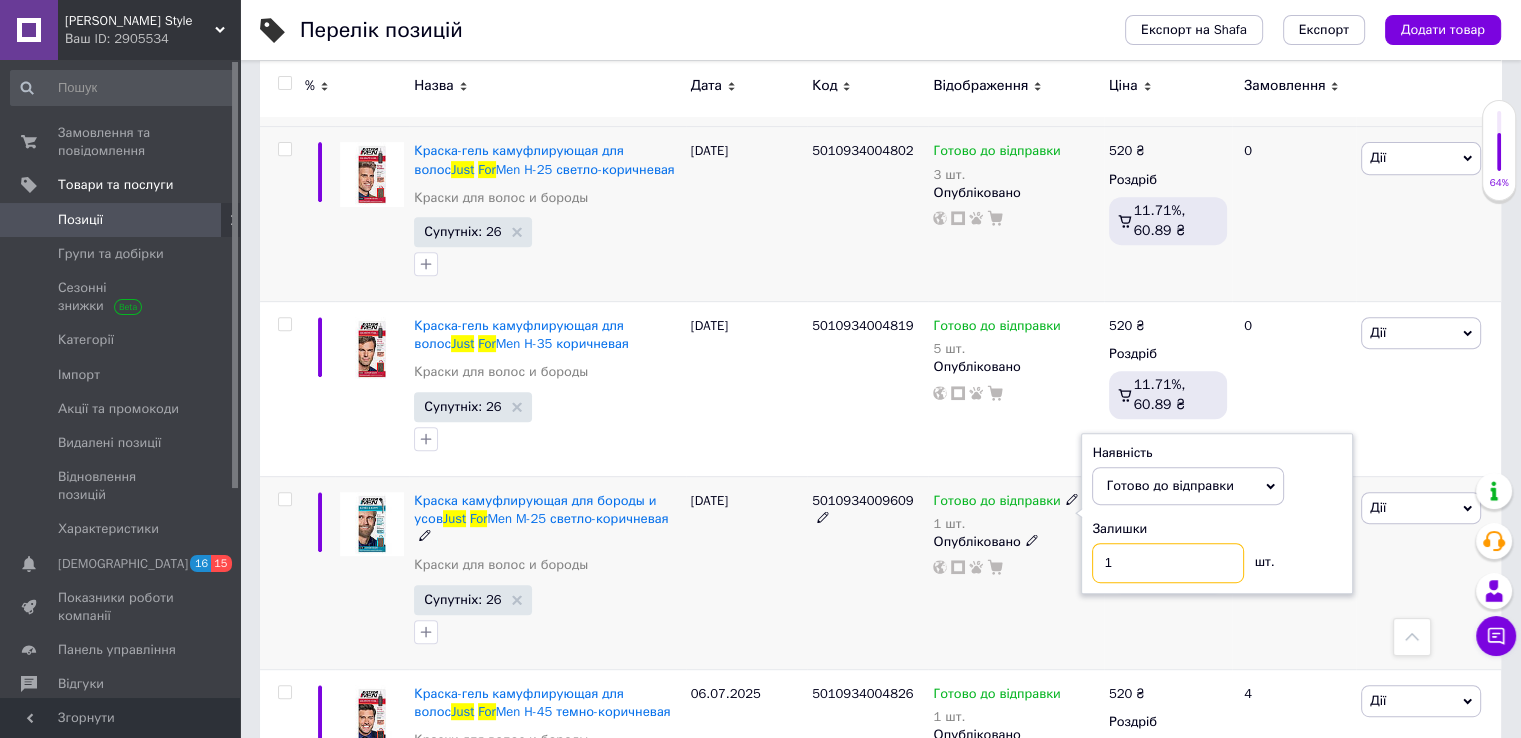 click on "1" at bounding box center [1168, 563] 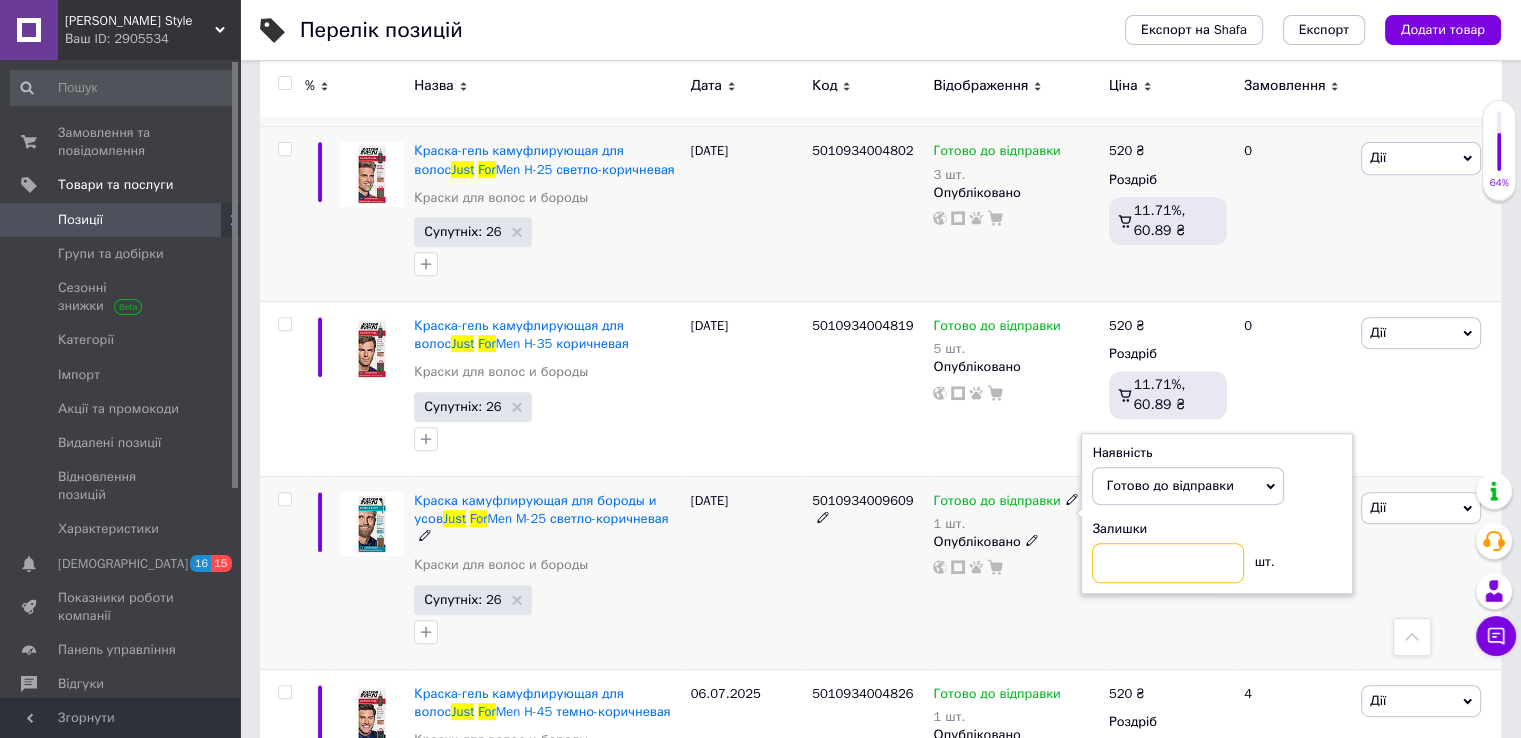 type on "3" 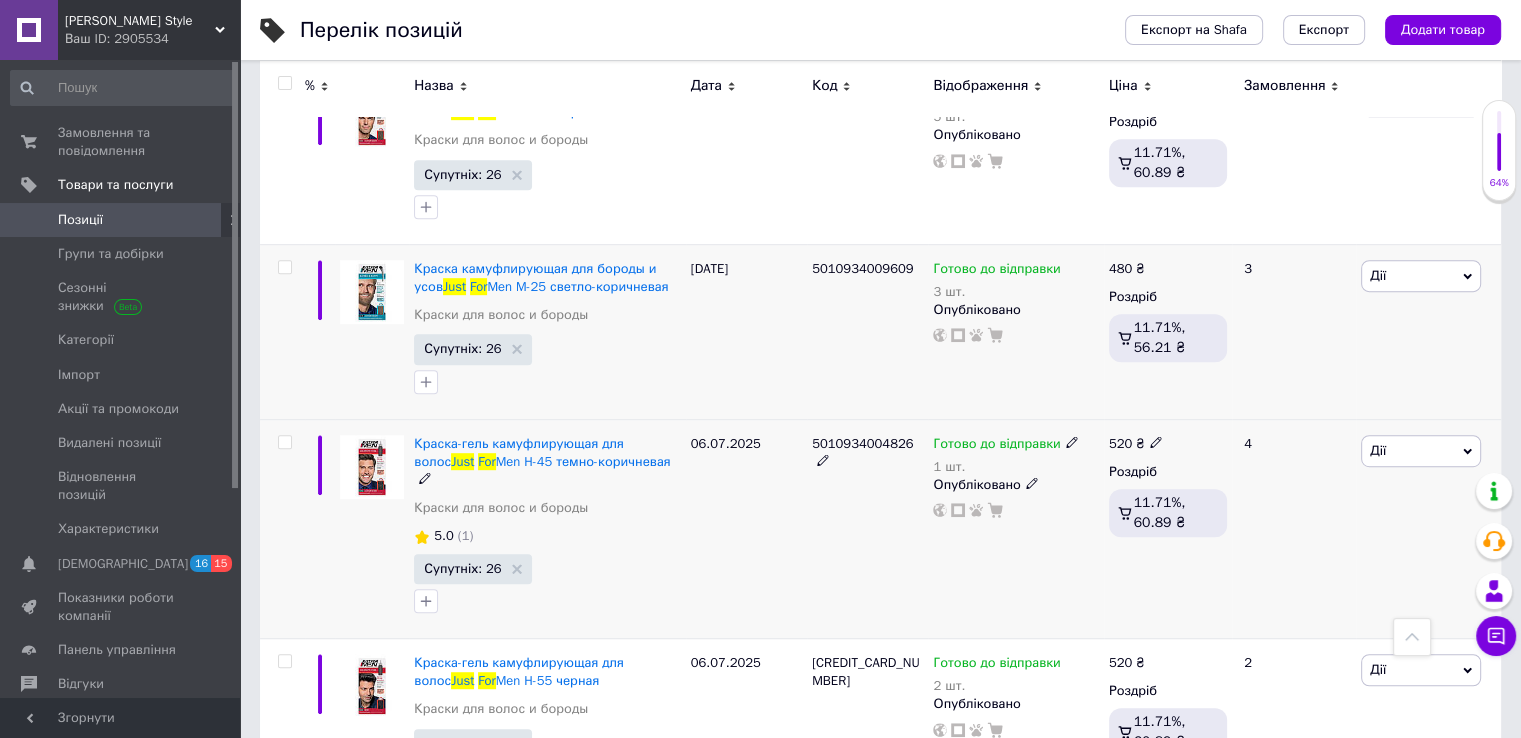 scroll, scrollTop: 1100, scrollLeft: 0, axis: vertical 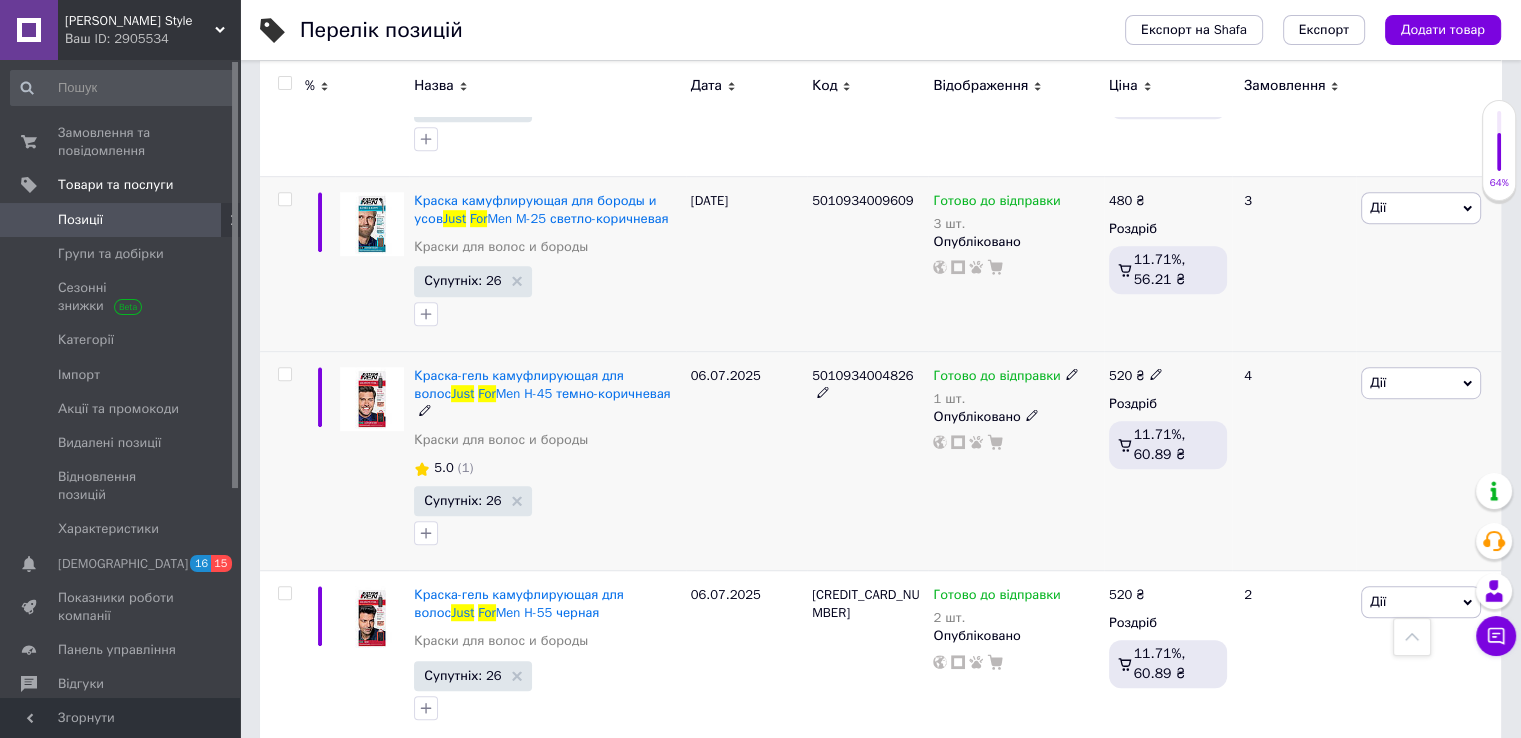 click 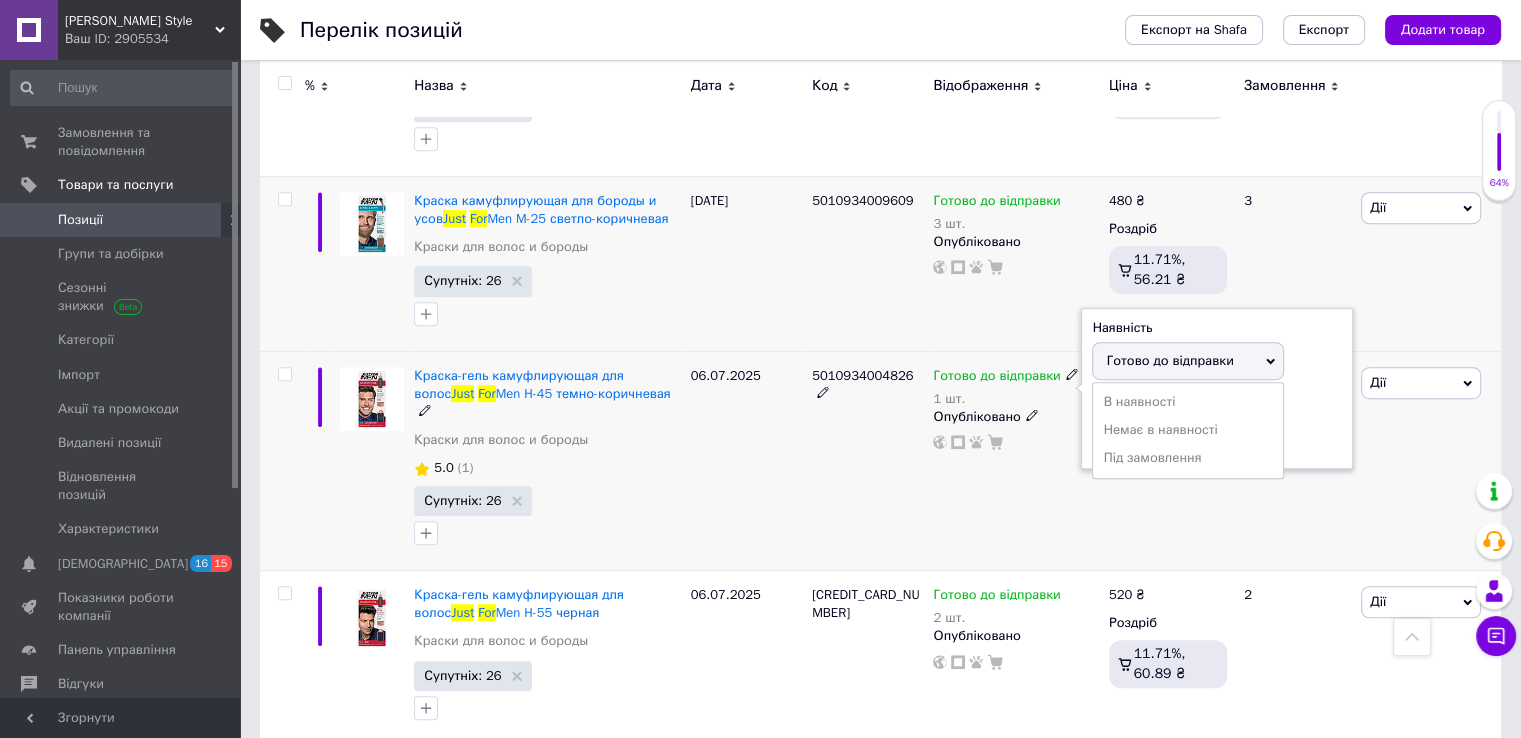 click on "Готово до відправки" at bounding box center [1169, 360] 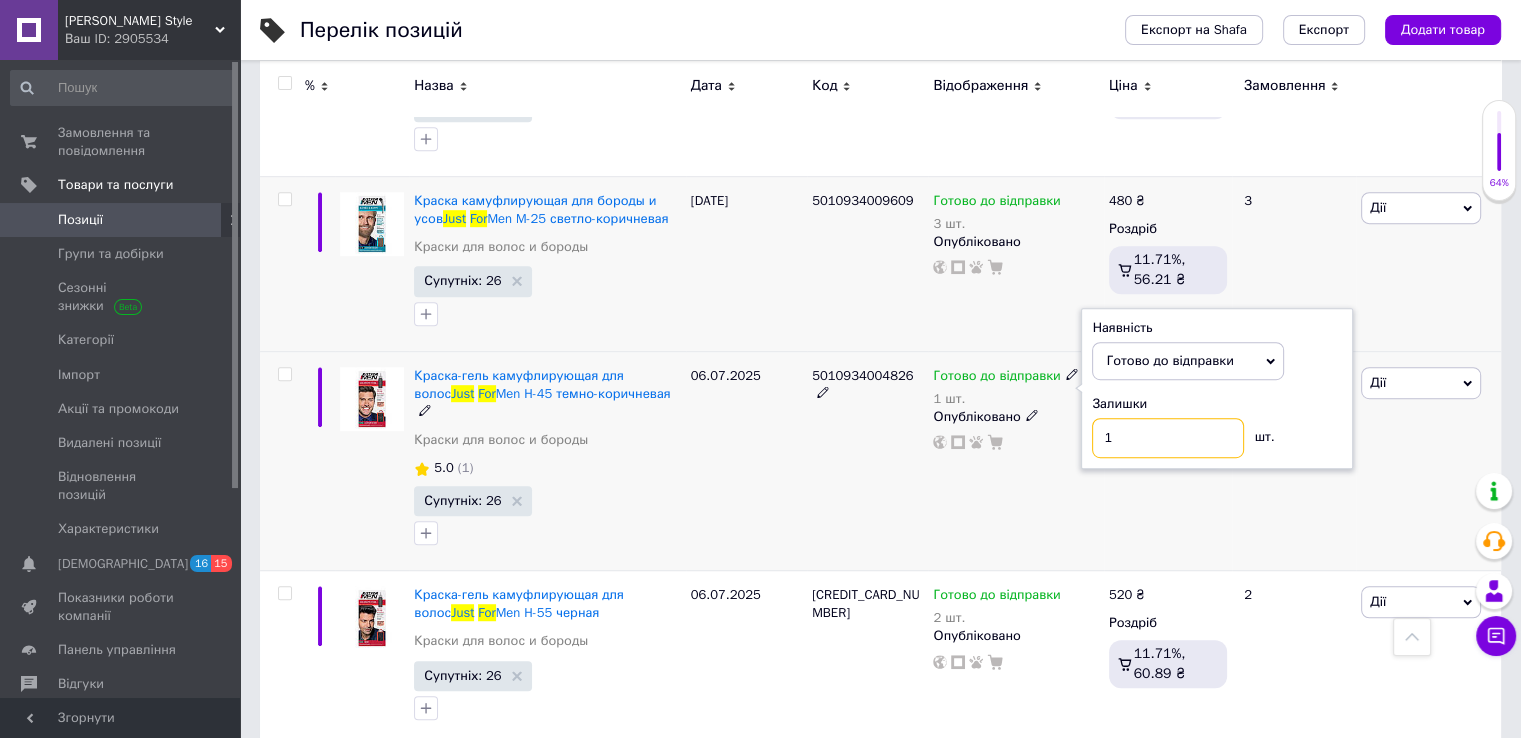click on "1" at bounding box center (1168, 438) 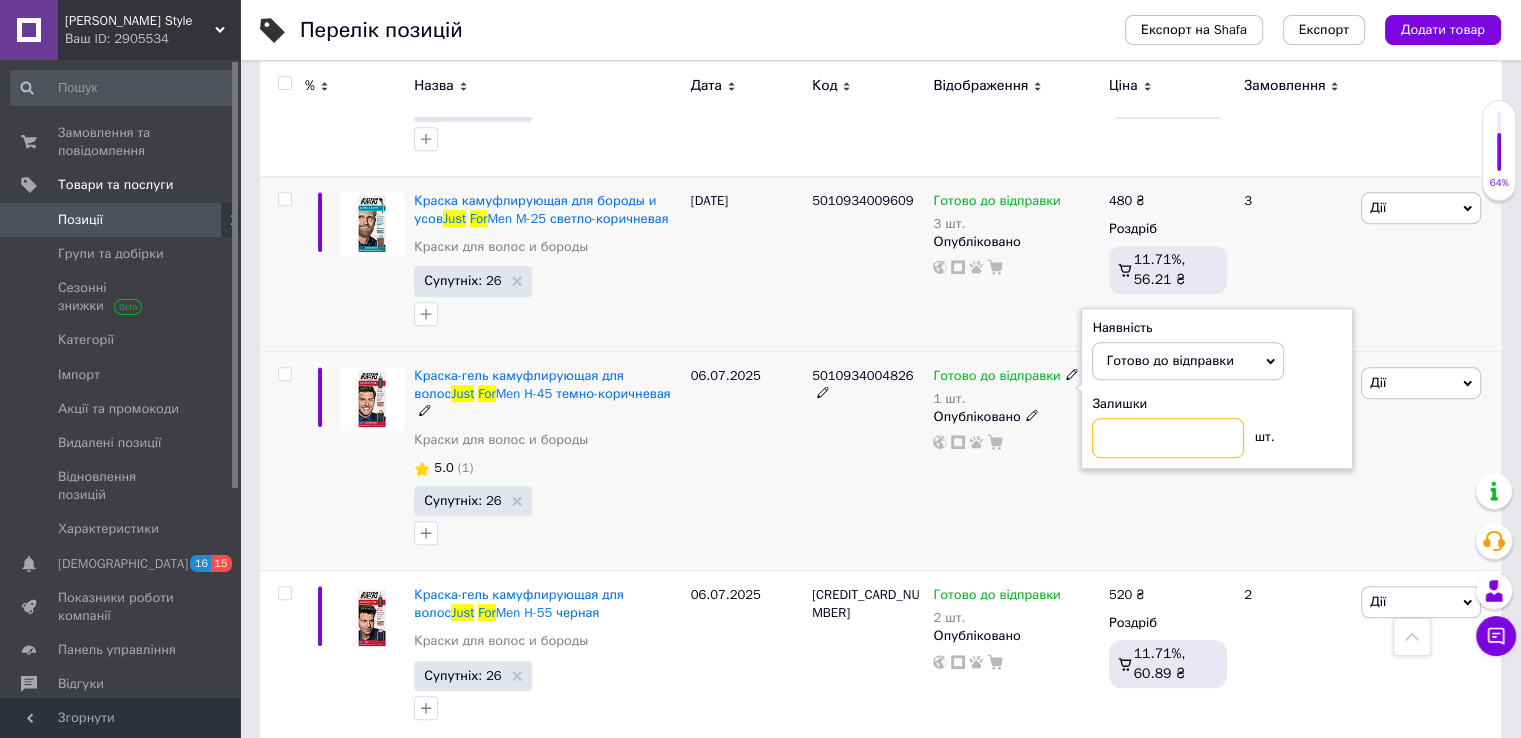 type on "3" 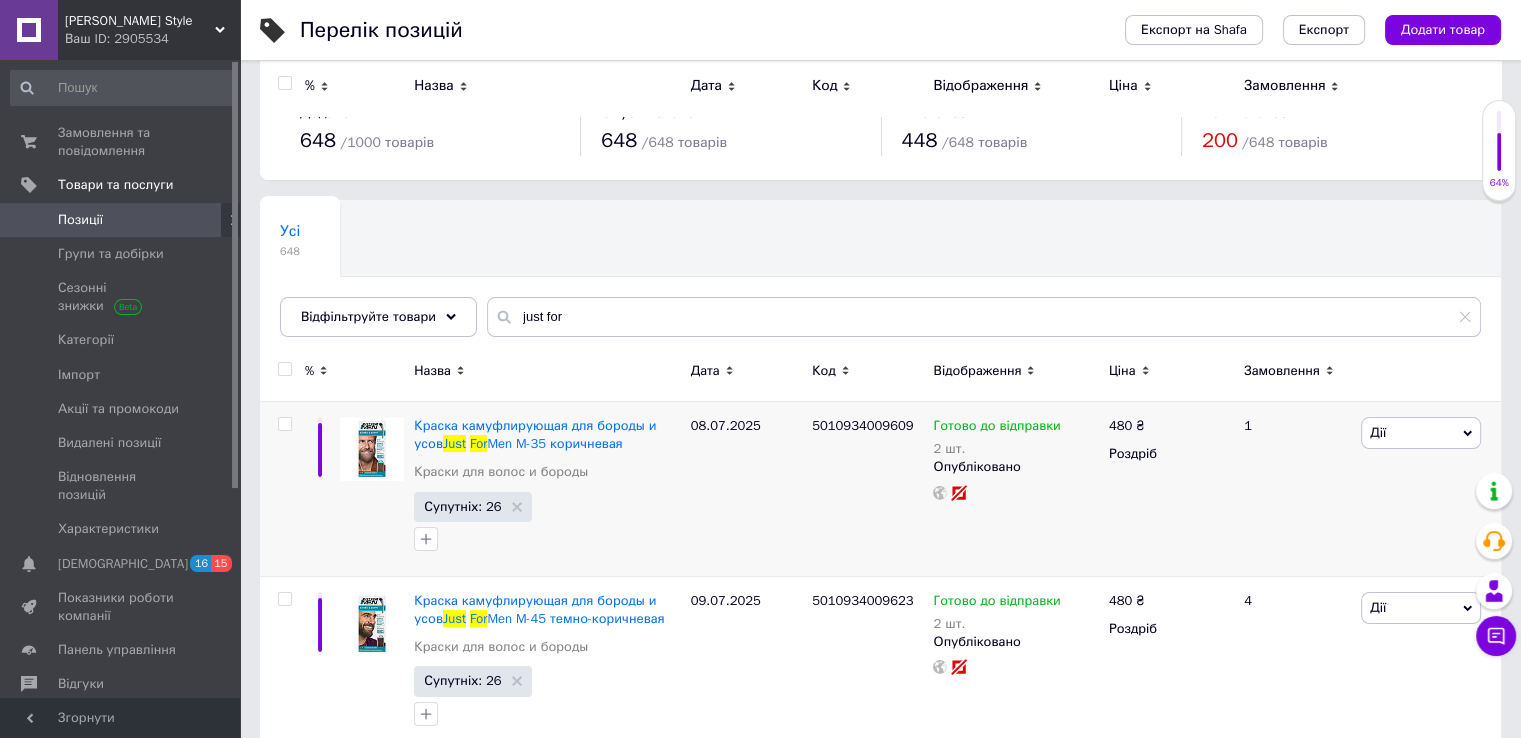 scroll, scrollTop: 0, scrollLeft: 0, axis: both 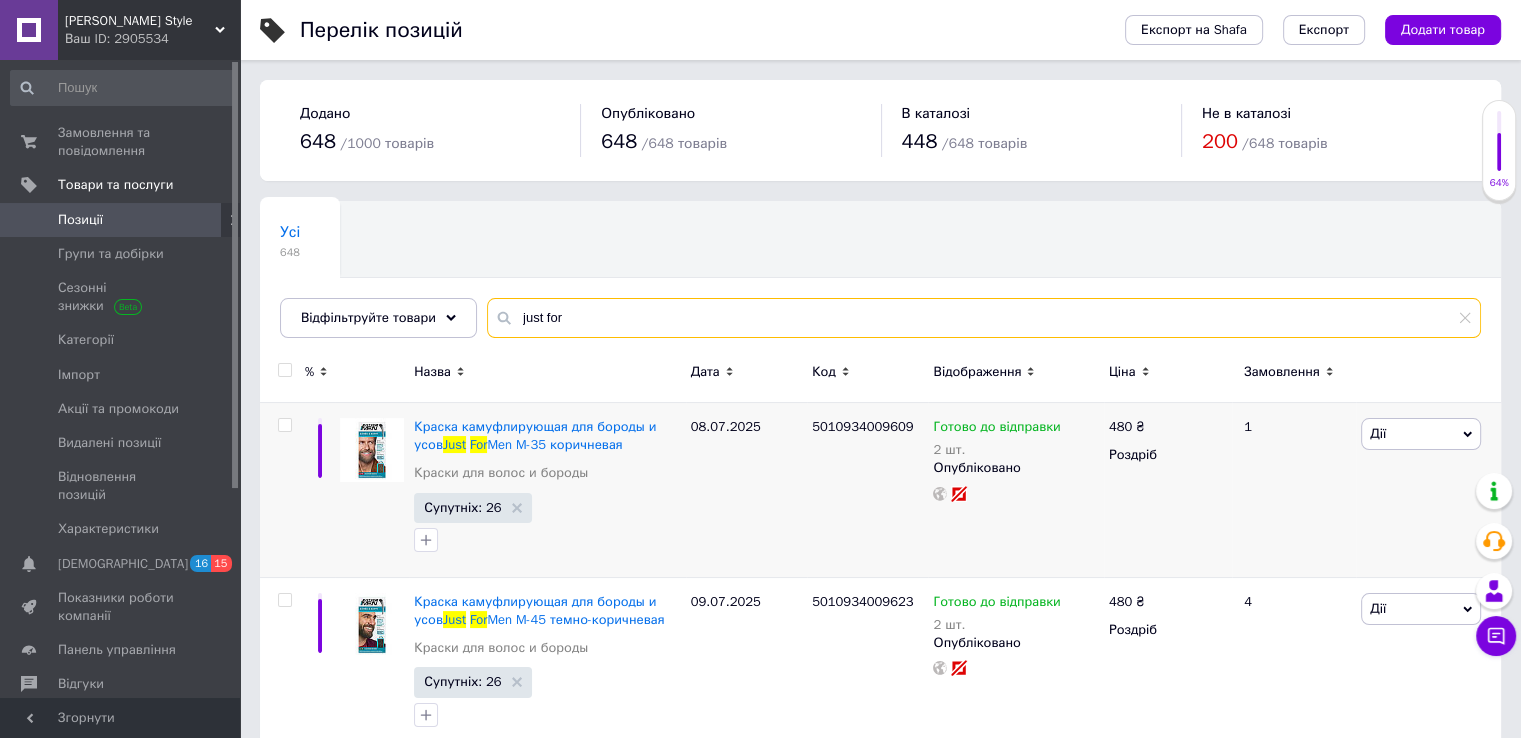 drag, startPoint x: 563, startPoint y: 316, endPoint x: 484, endPoint y: 320, distance: 79.101204 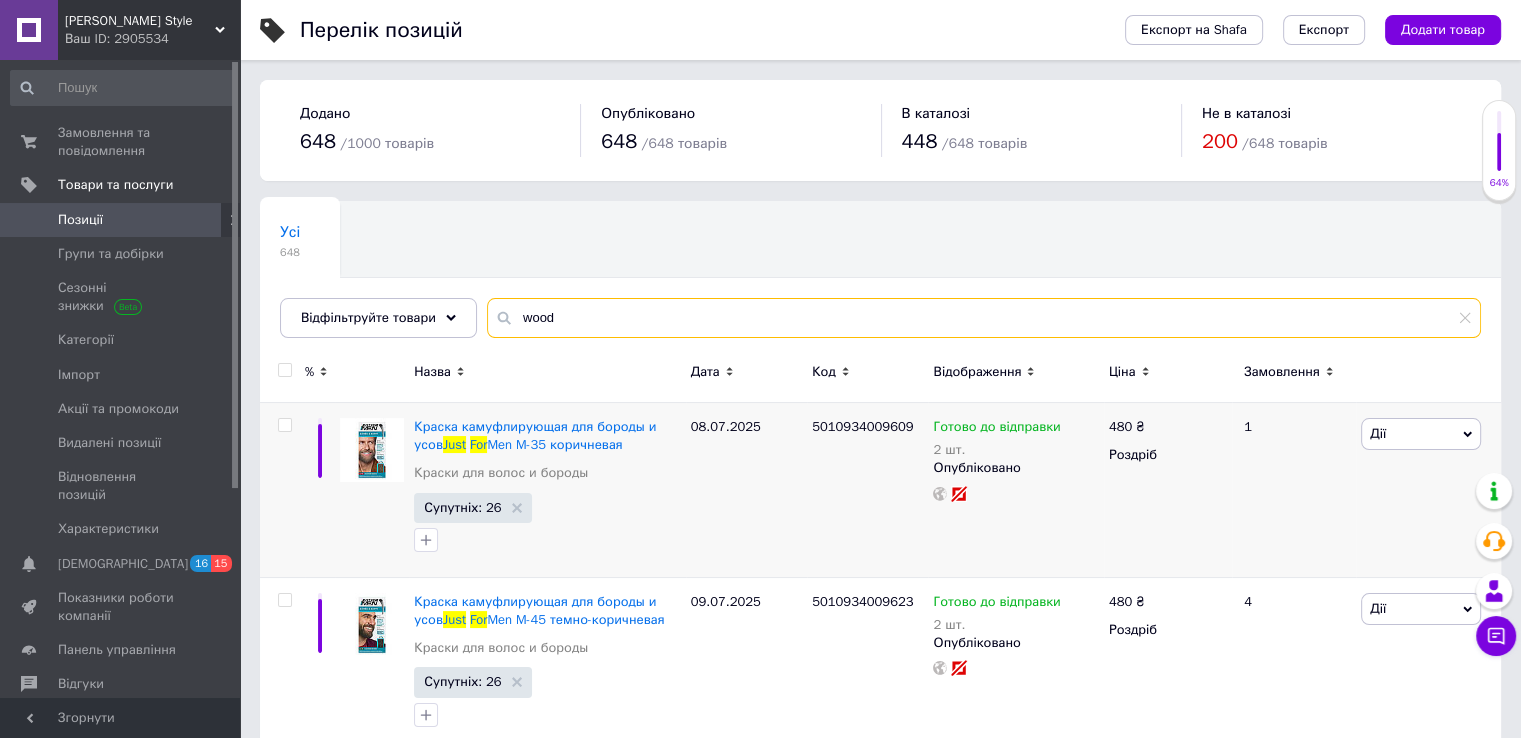 type on "wood" 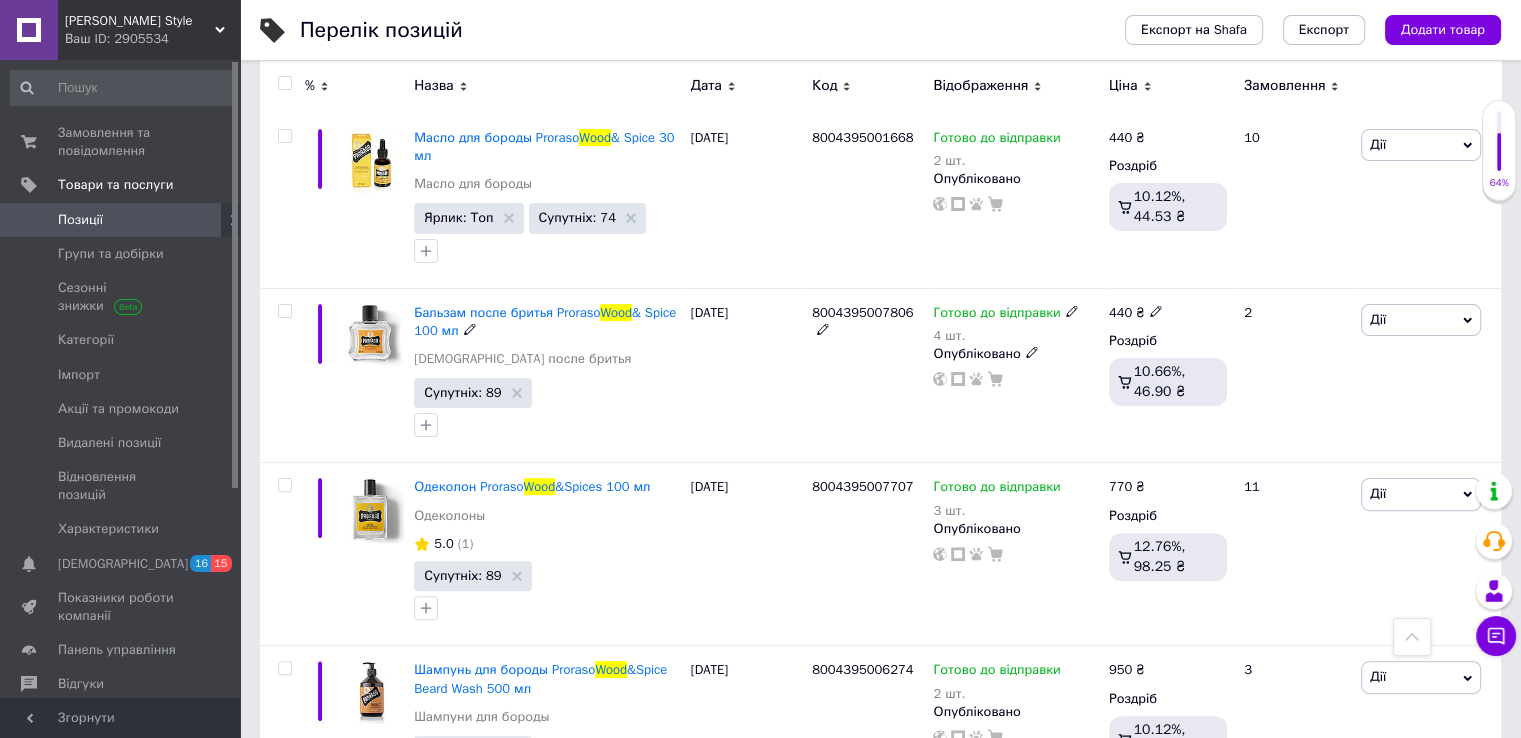scroll, scrollTop: 500, scrollLeft: 0, axis: vertical 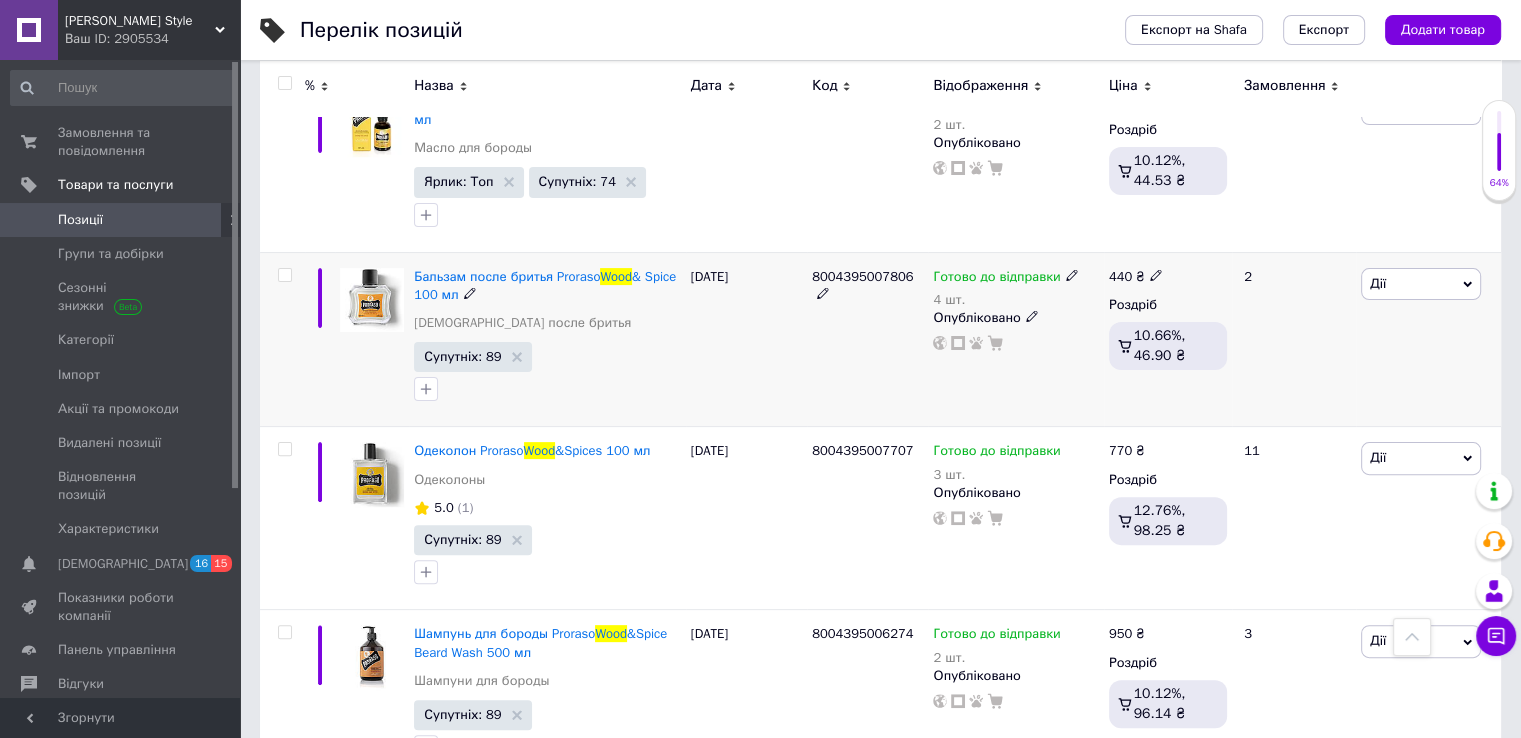 click on "Готово до відправки 4 шт." at bounding box center [1005, 288] 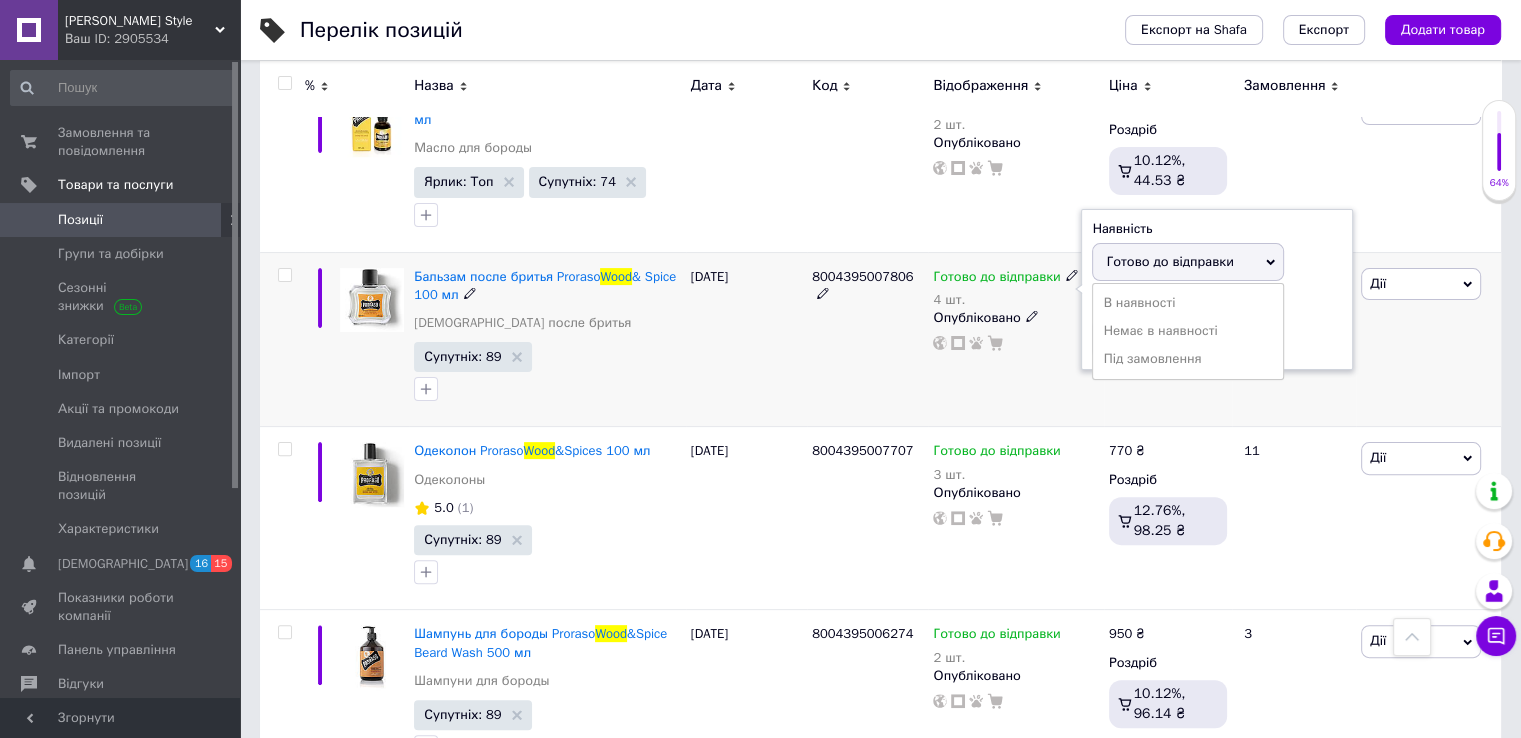 click on "Готово до відправки" at bounding box center (1188, 262) 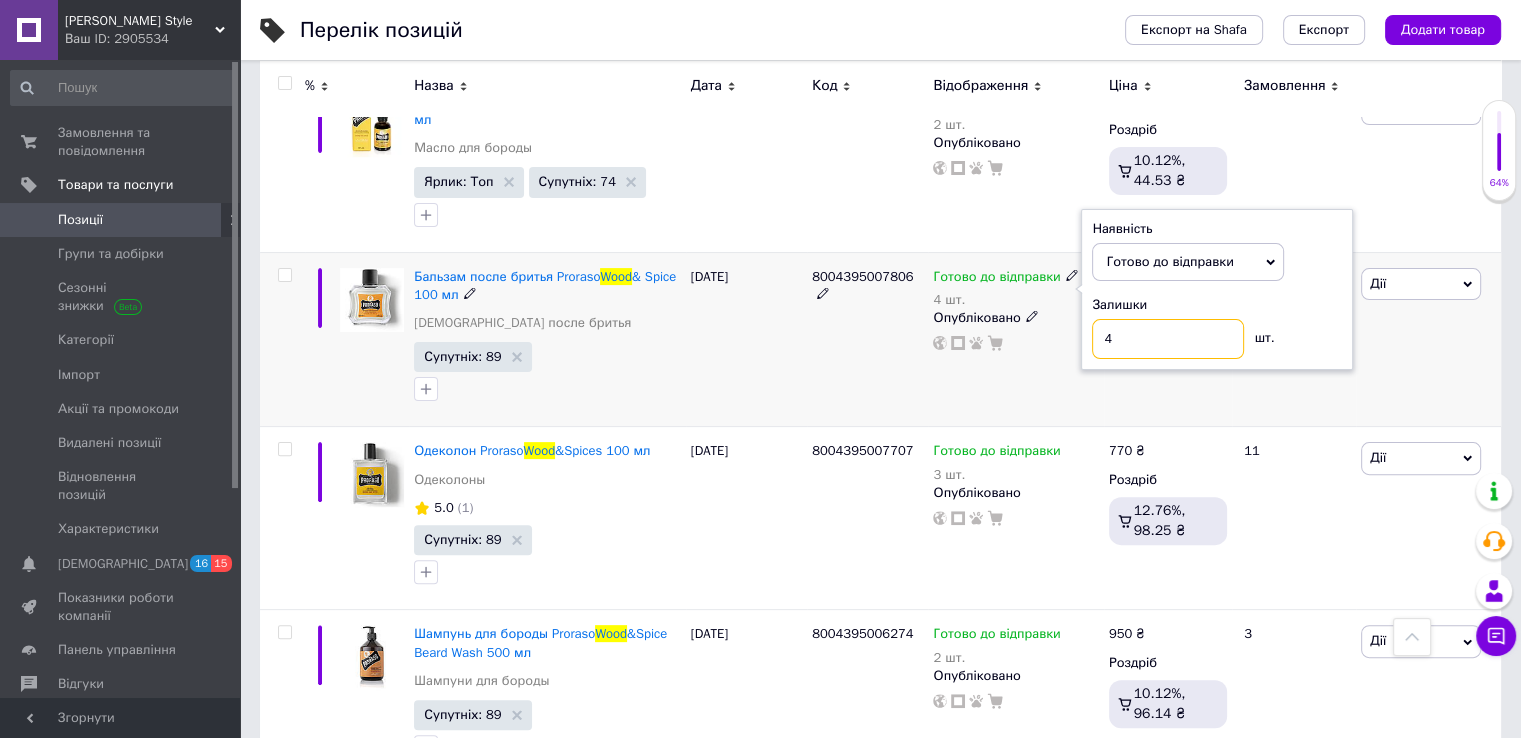 click on "4" at bounding box center [1168, 339] 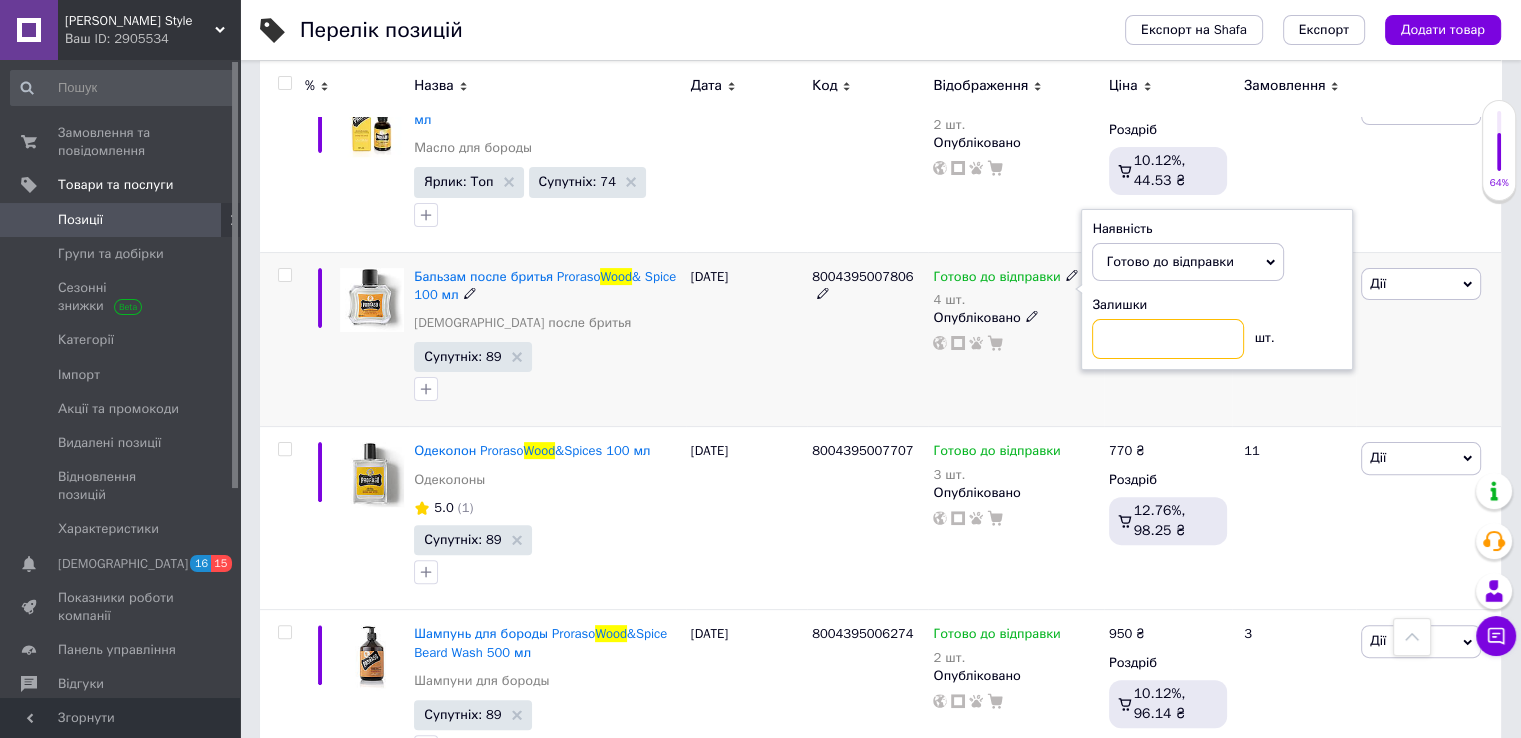 type on "1" 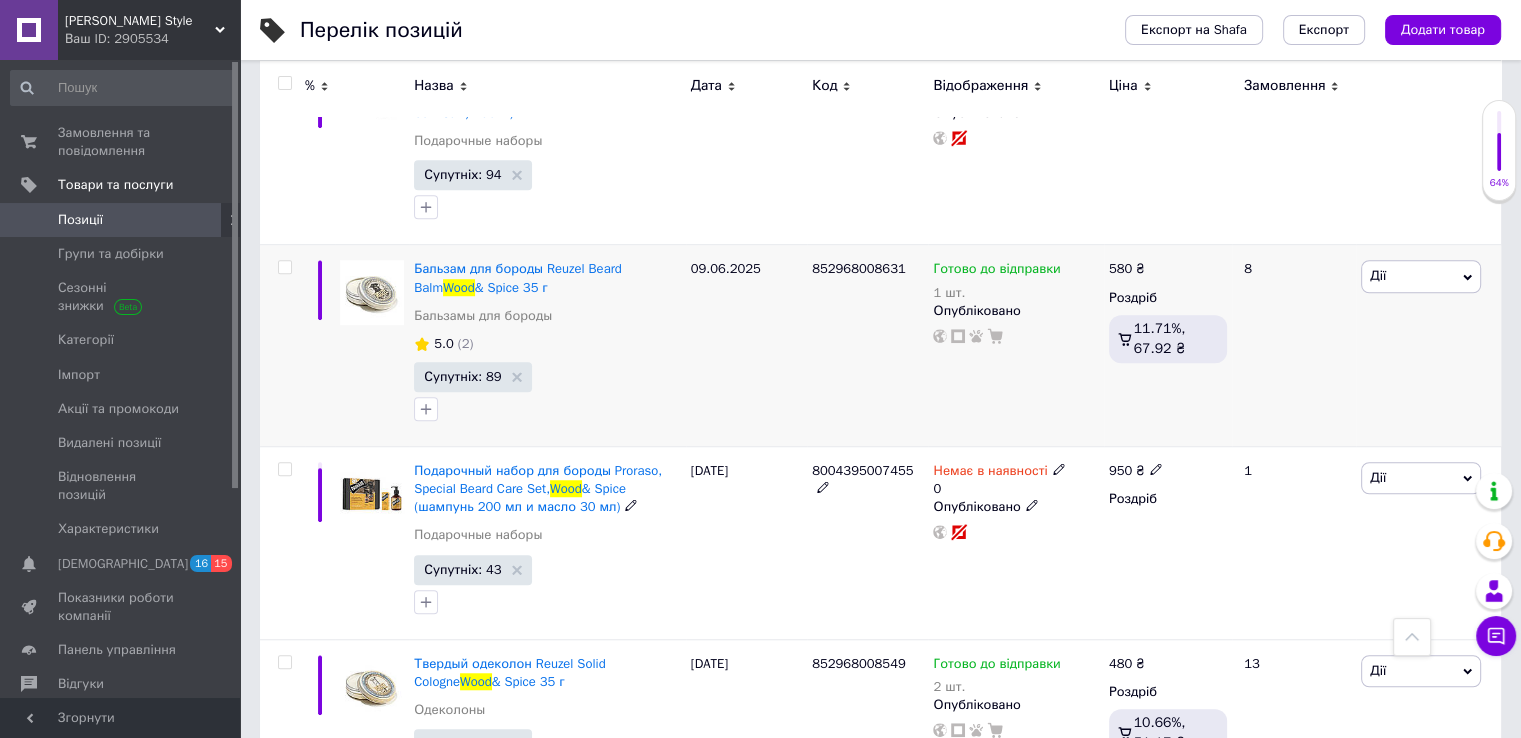 scroll, scrollTop: 1400, scrollLeft: 0, axis: vertical 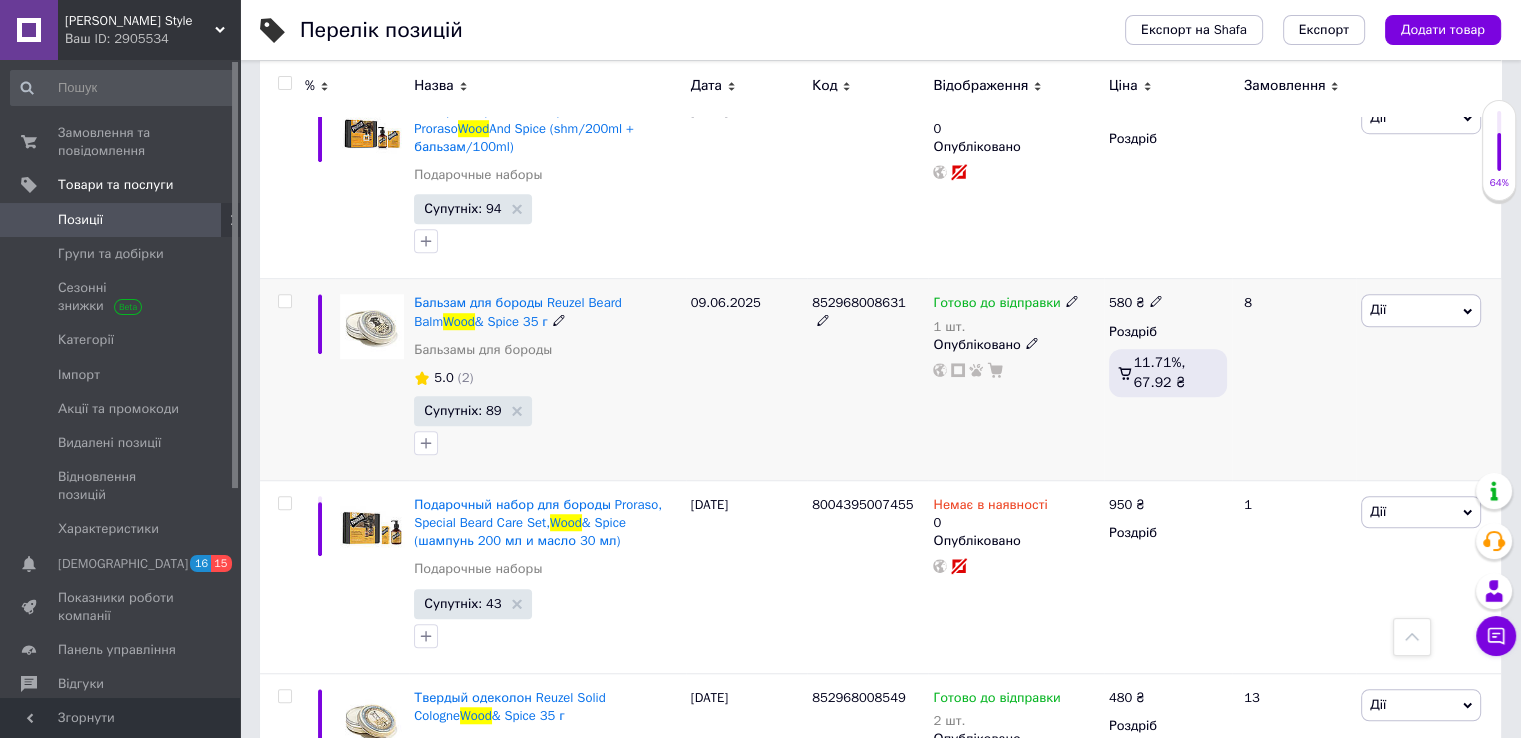 click on "Готово до відправки 1 шт." at bounding box center (1015, 314) 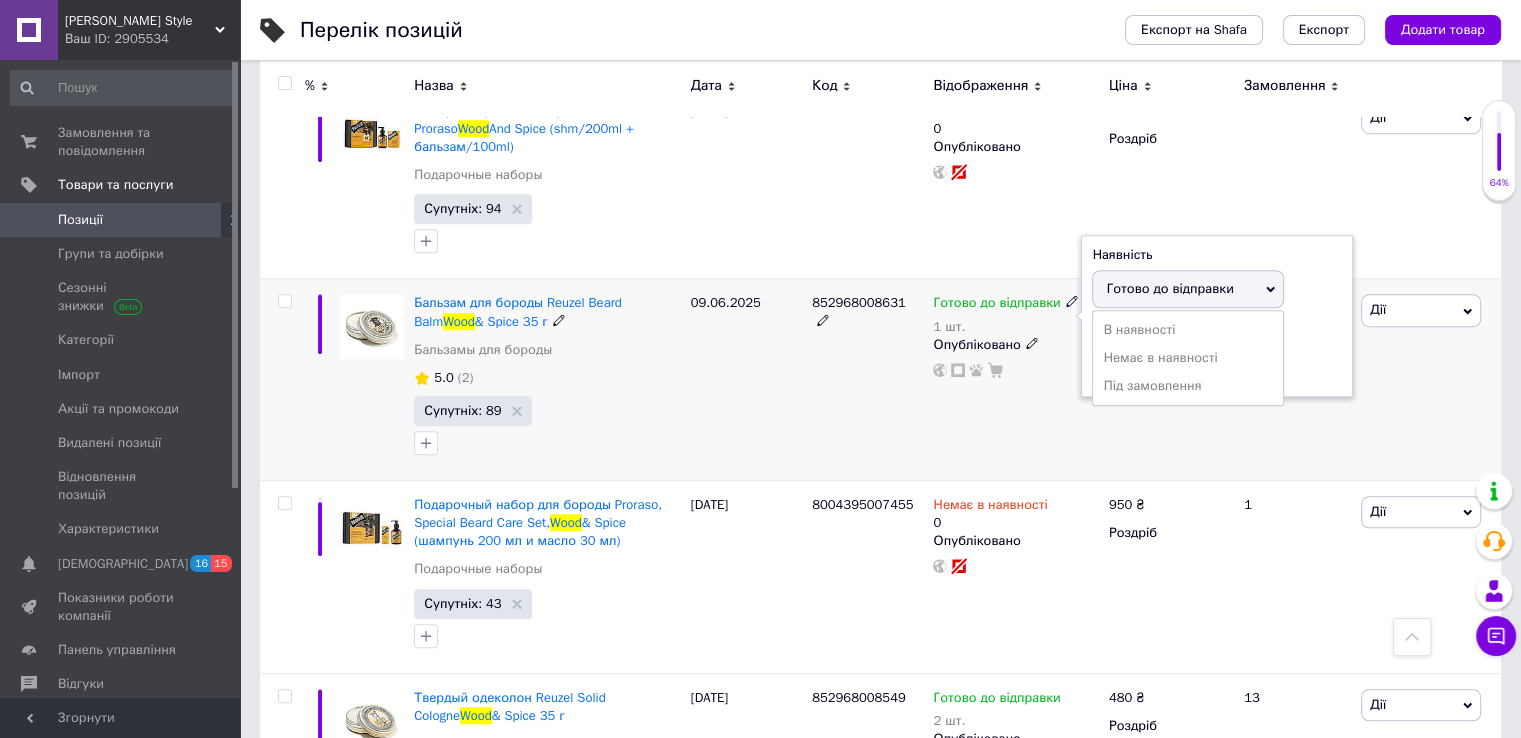 click on "Готово до відправки" at bounding box center [1169, 288] 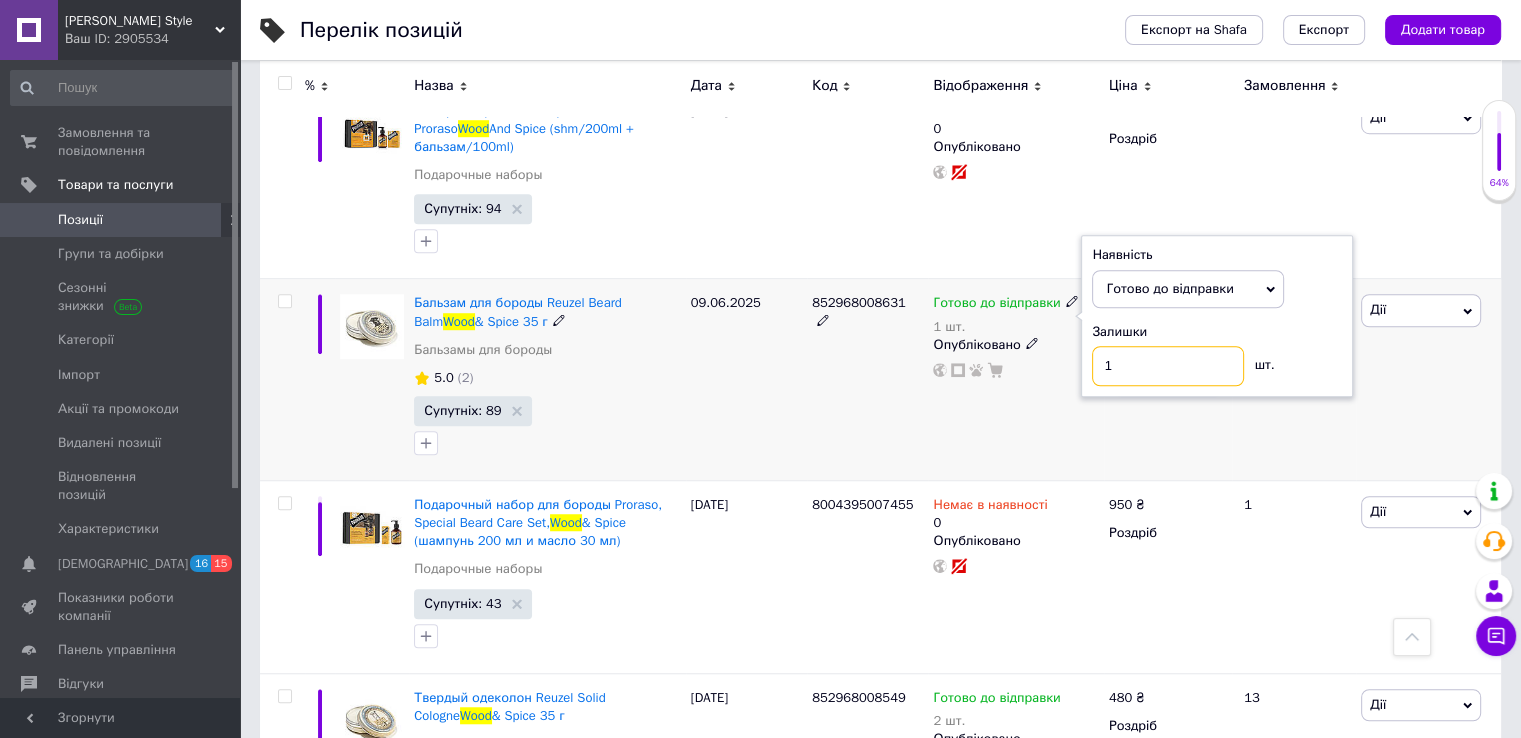 click on "1" at bounding box center (1168, 366) 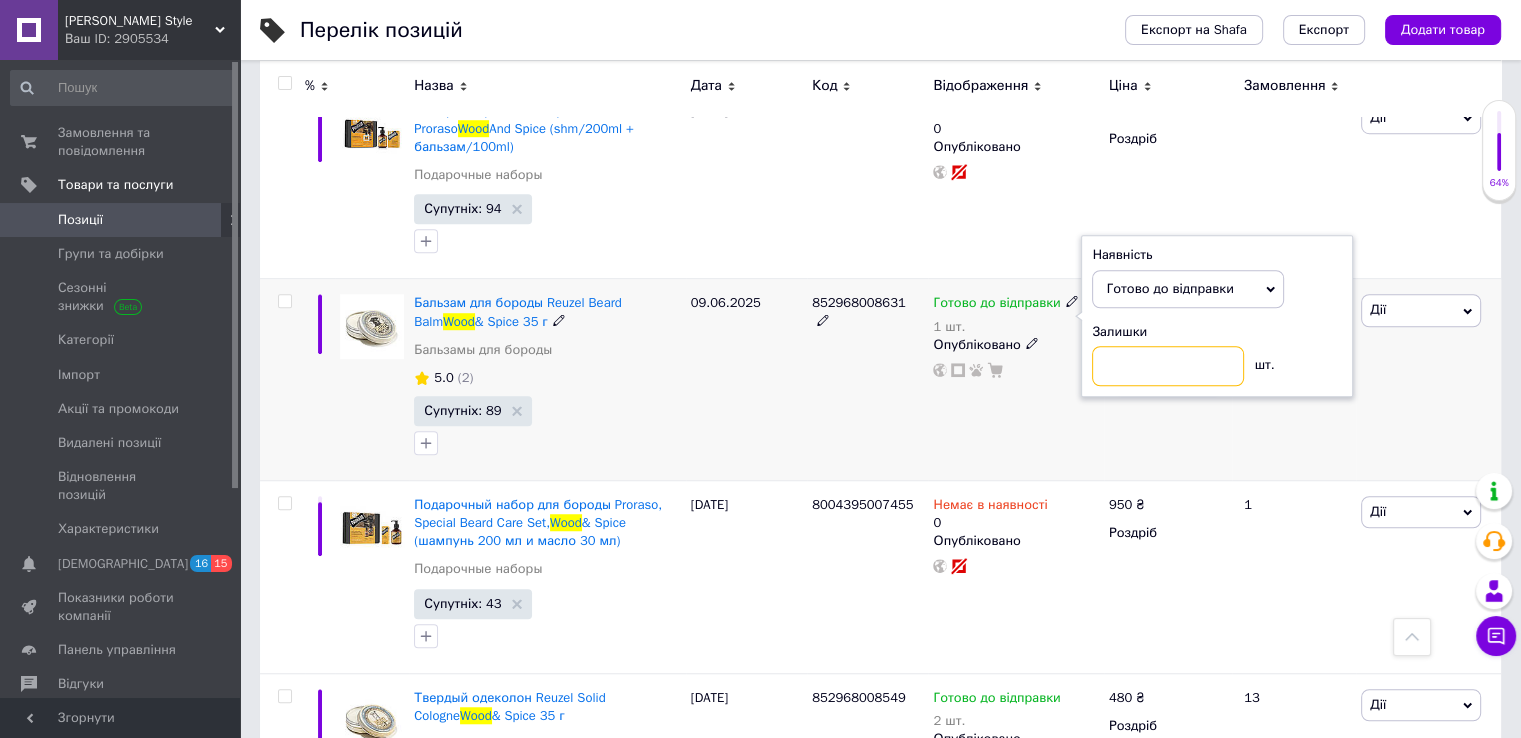 type on "2" 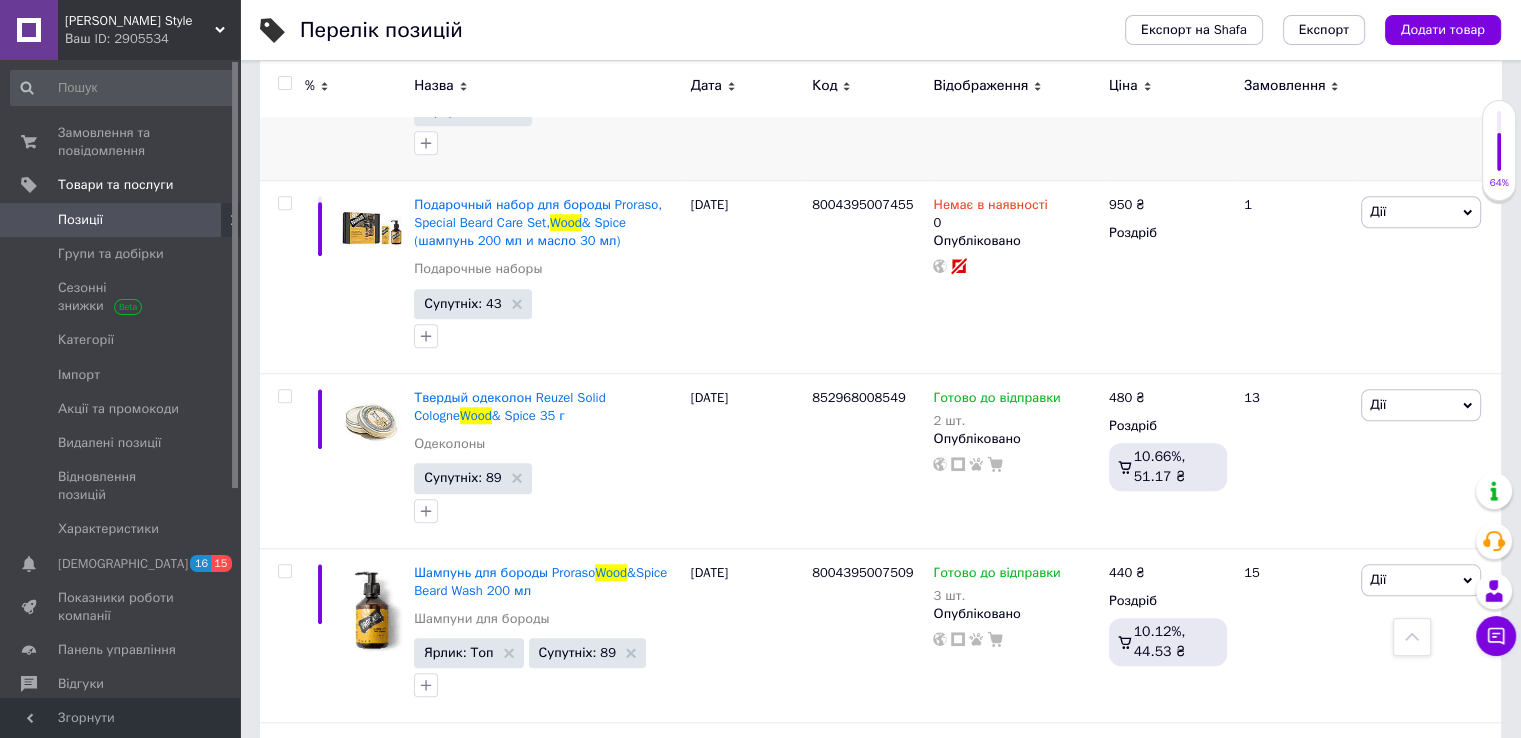 scroll, scrollTop: 1800, scrollLeft: 0, axis: vertical 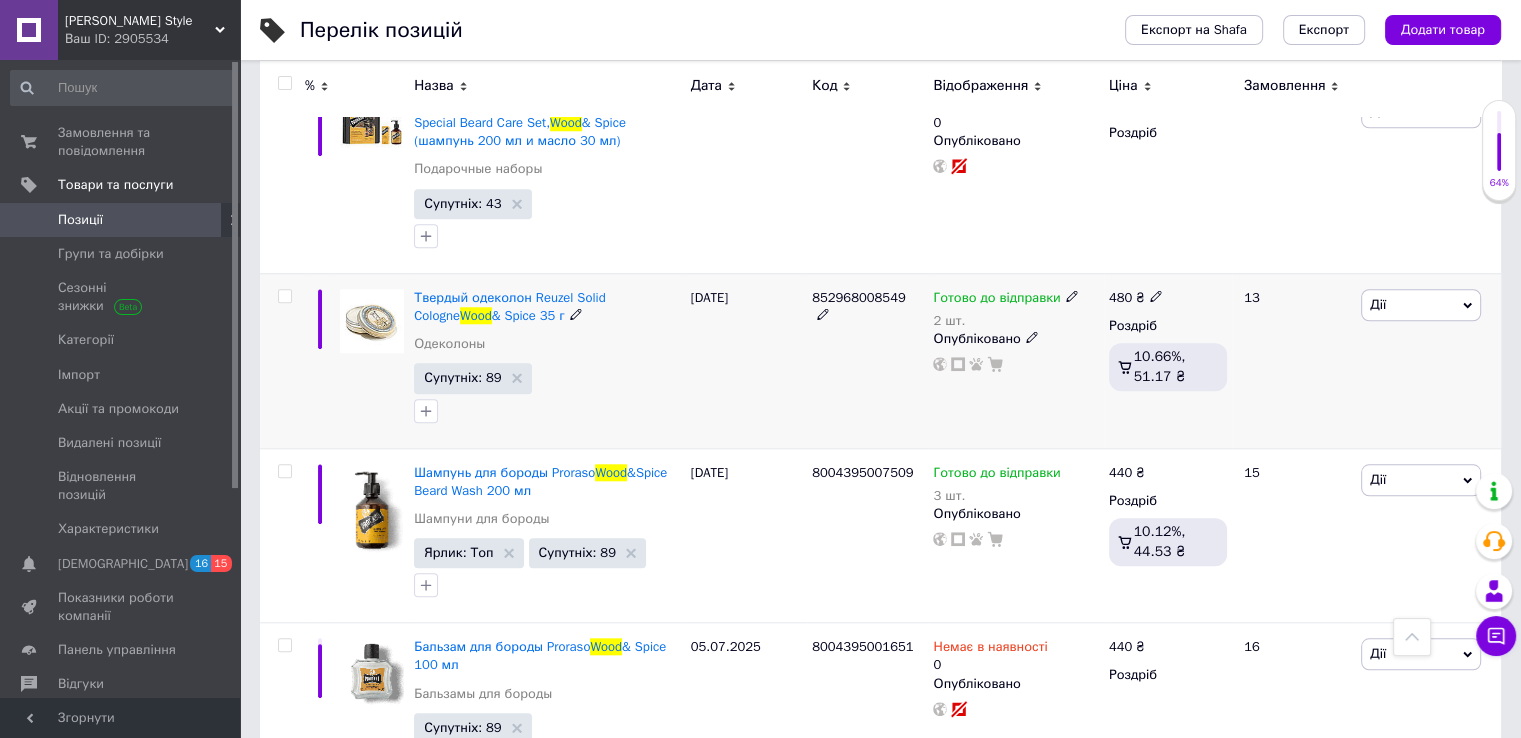 click 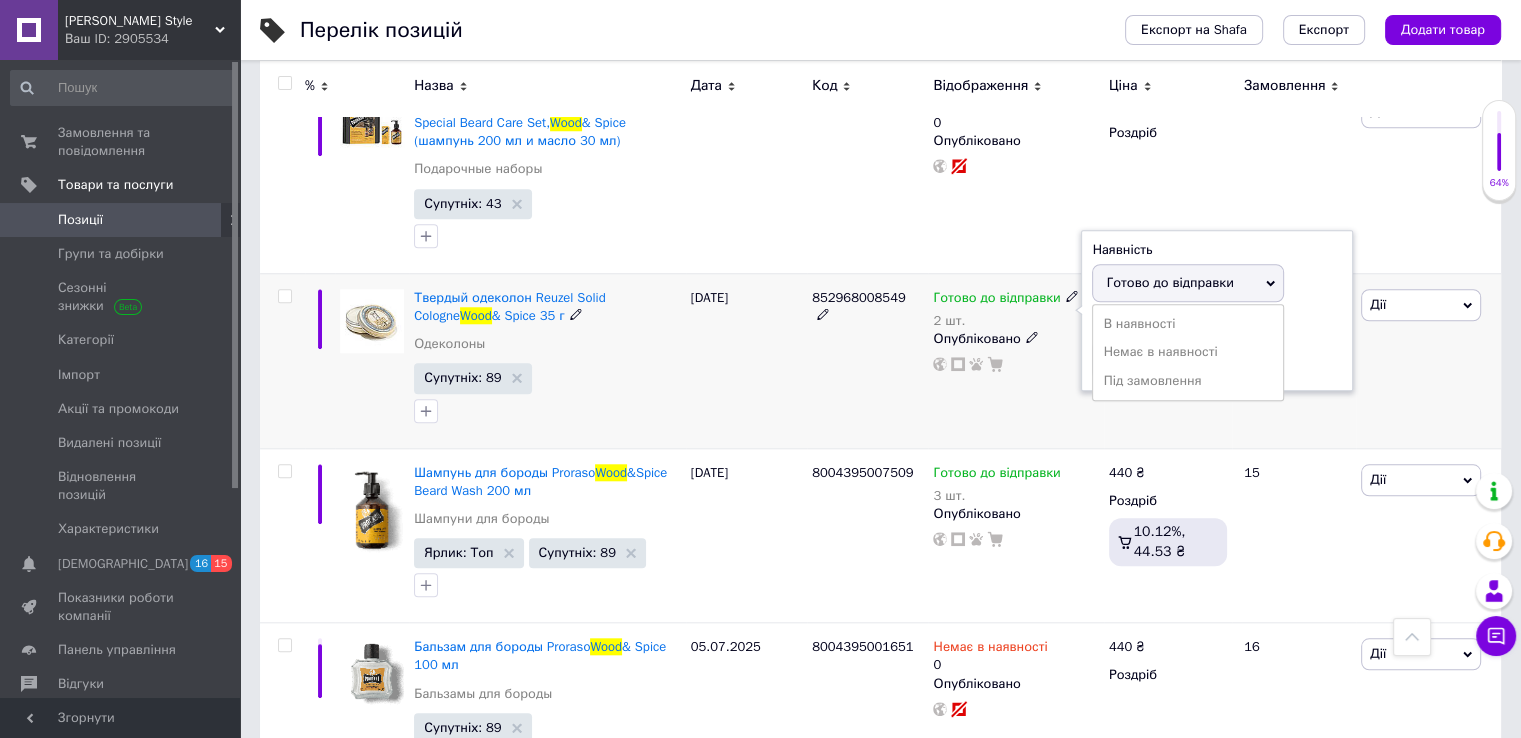 click on "Готово до відправки" at bounding box center [1169, 282] 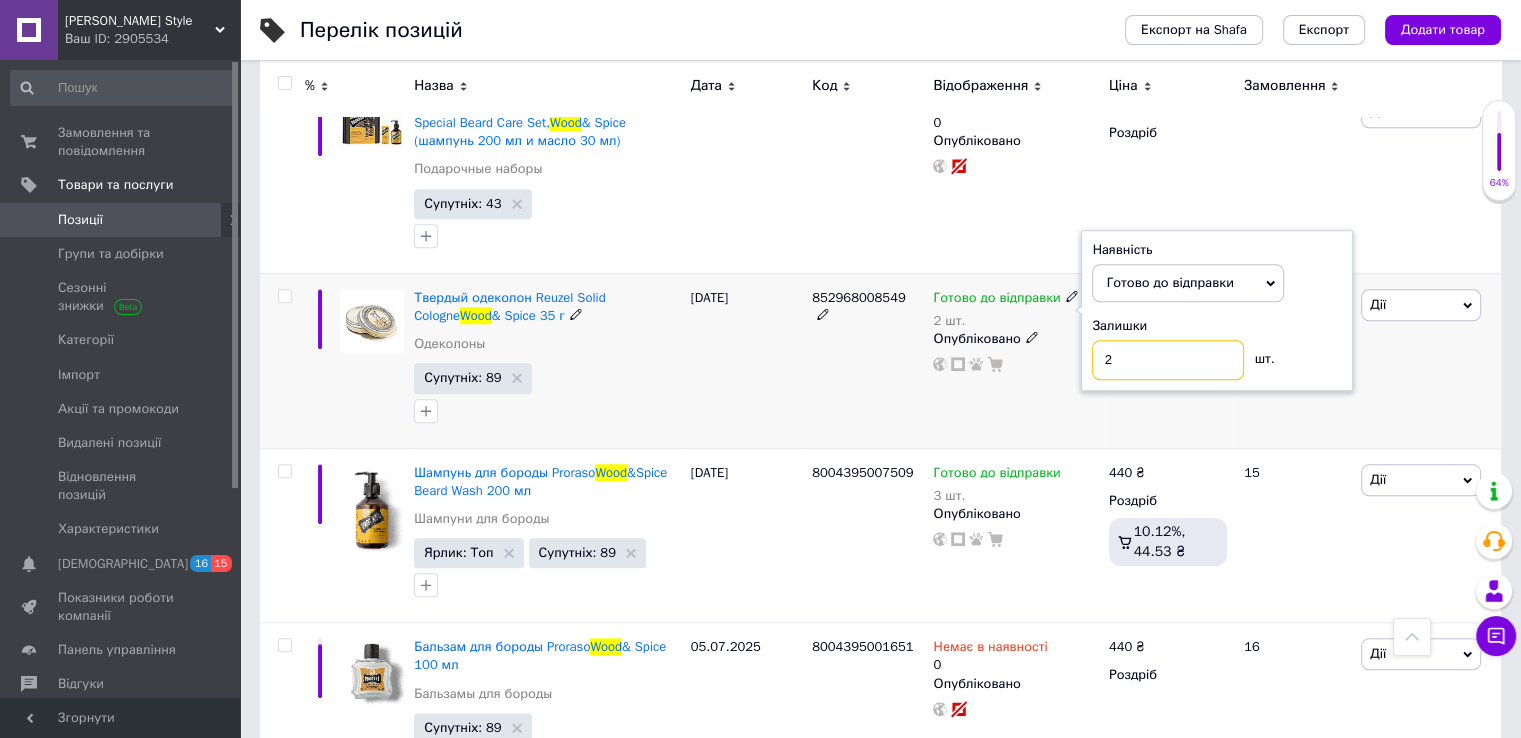 click on "2" at bounding box center [1168, 360] 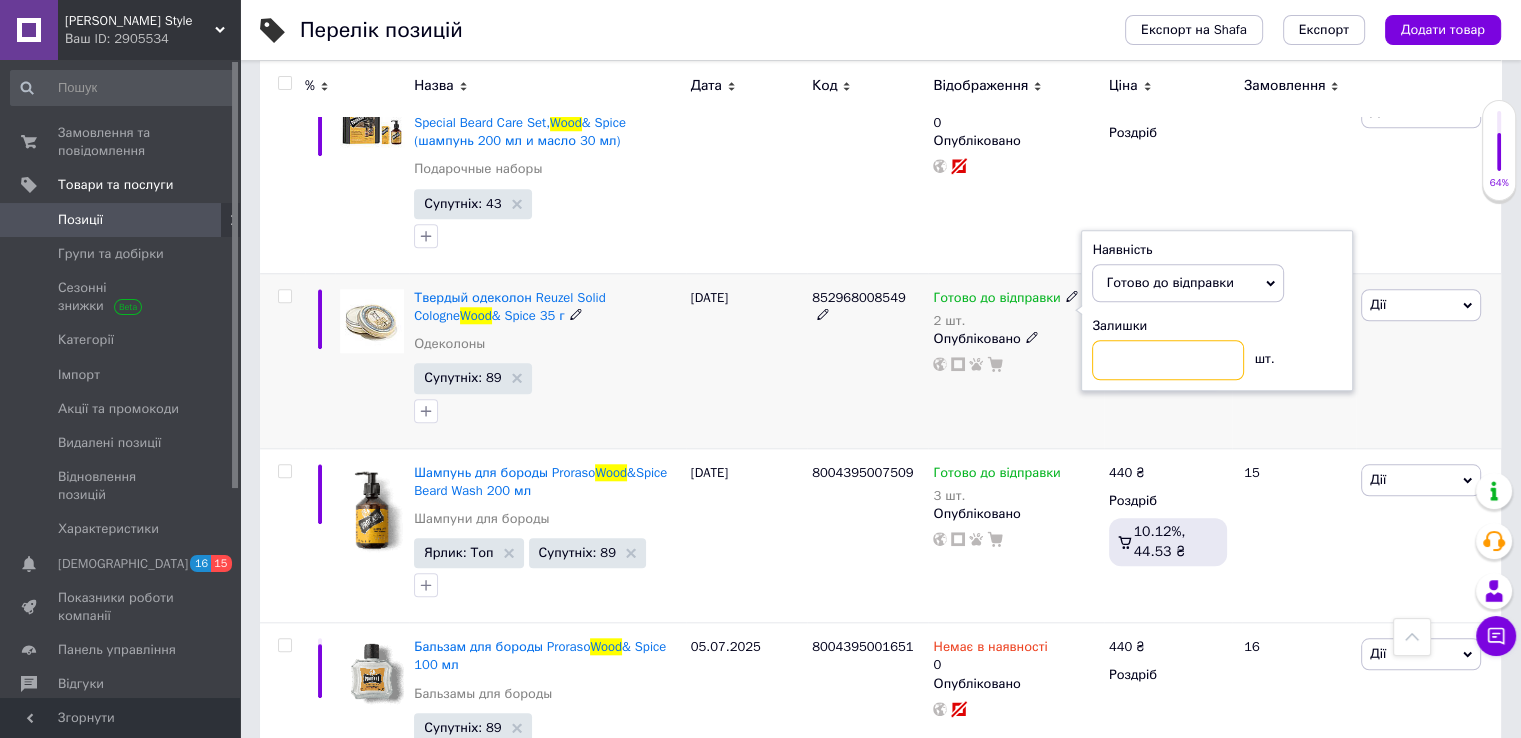 type on "3" 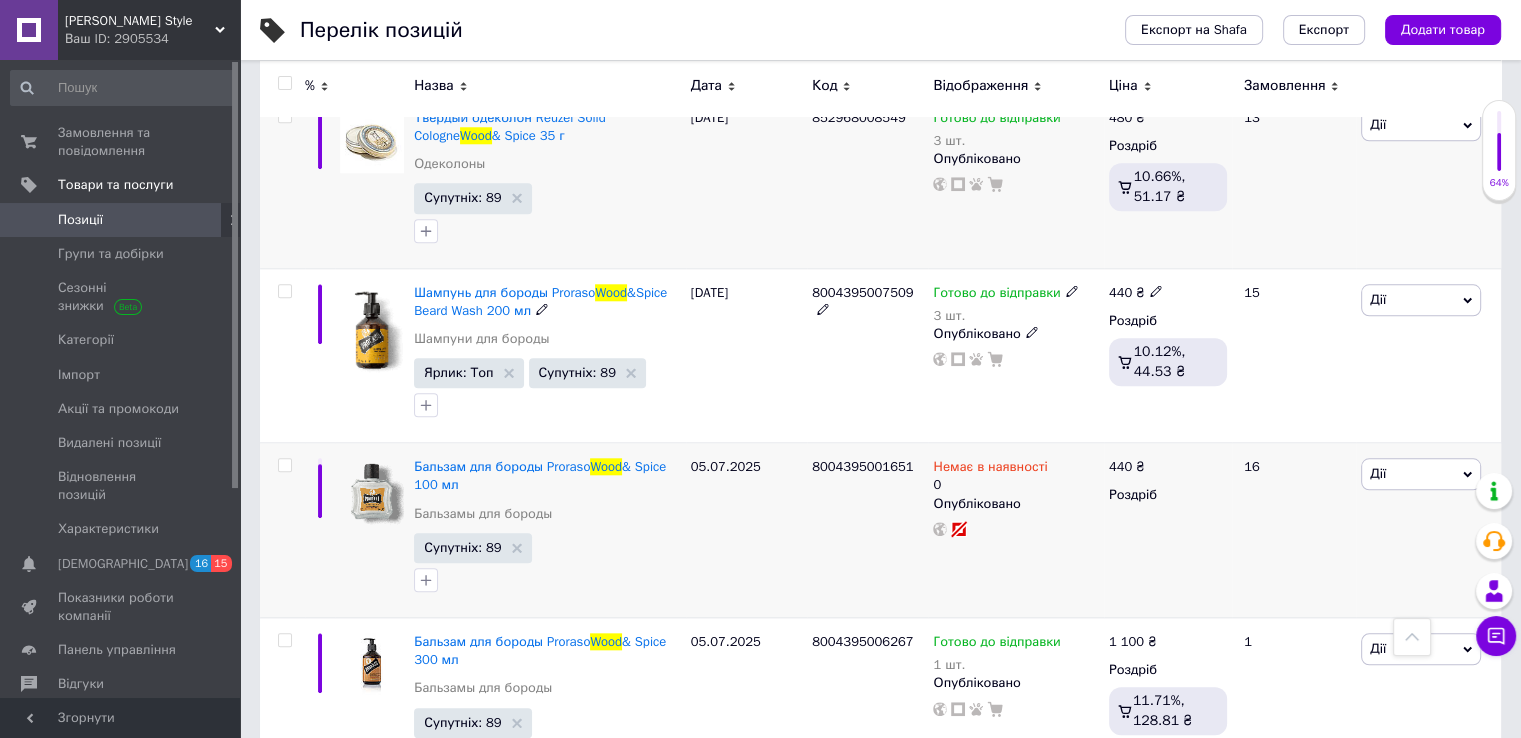 scroll, scrollTop: 2000, scrollLeft: 0, axis: vertical 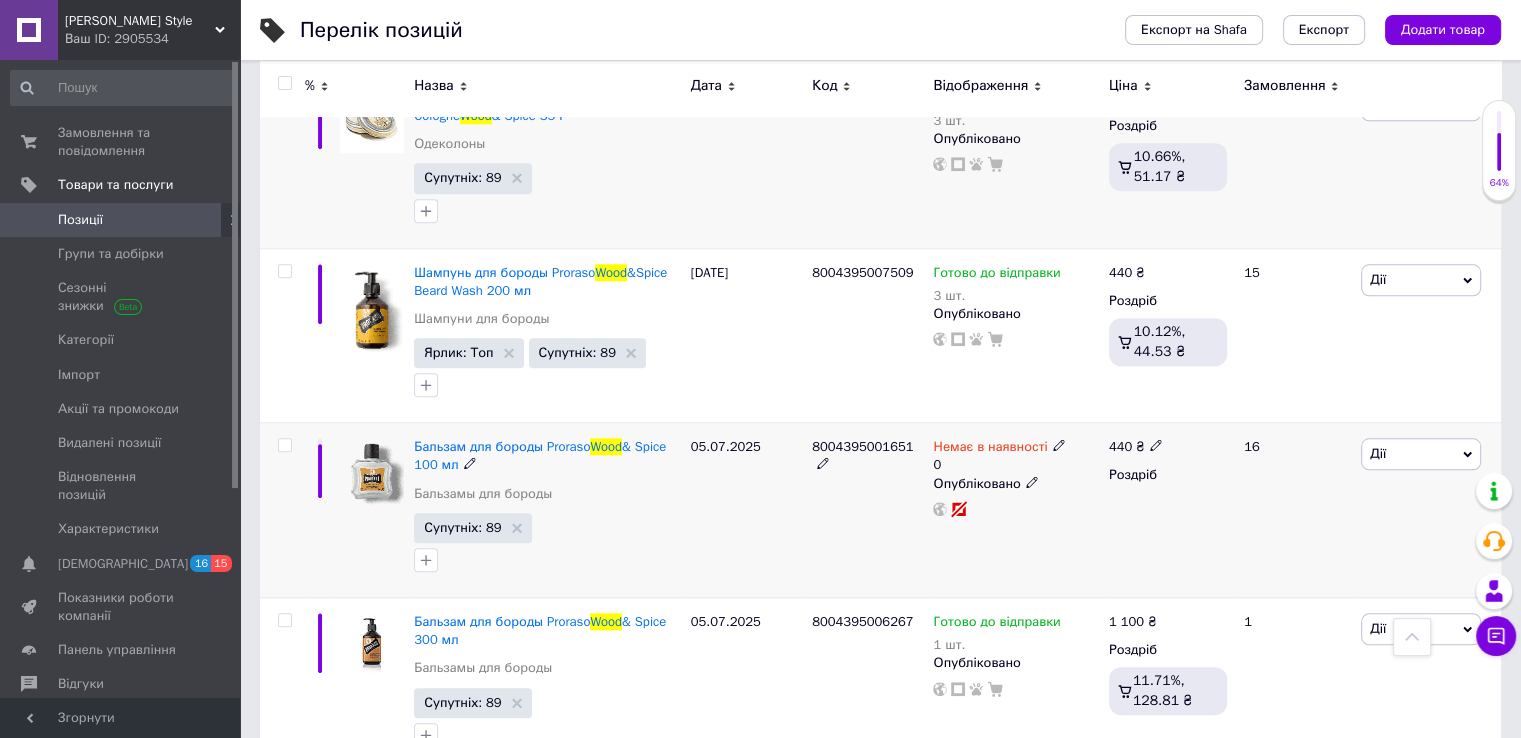 click 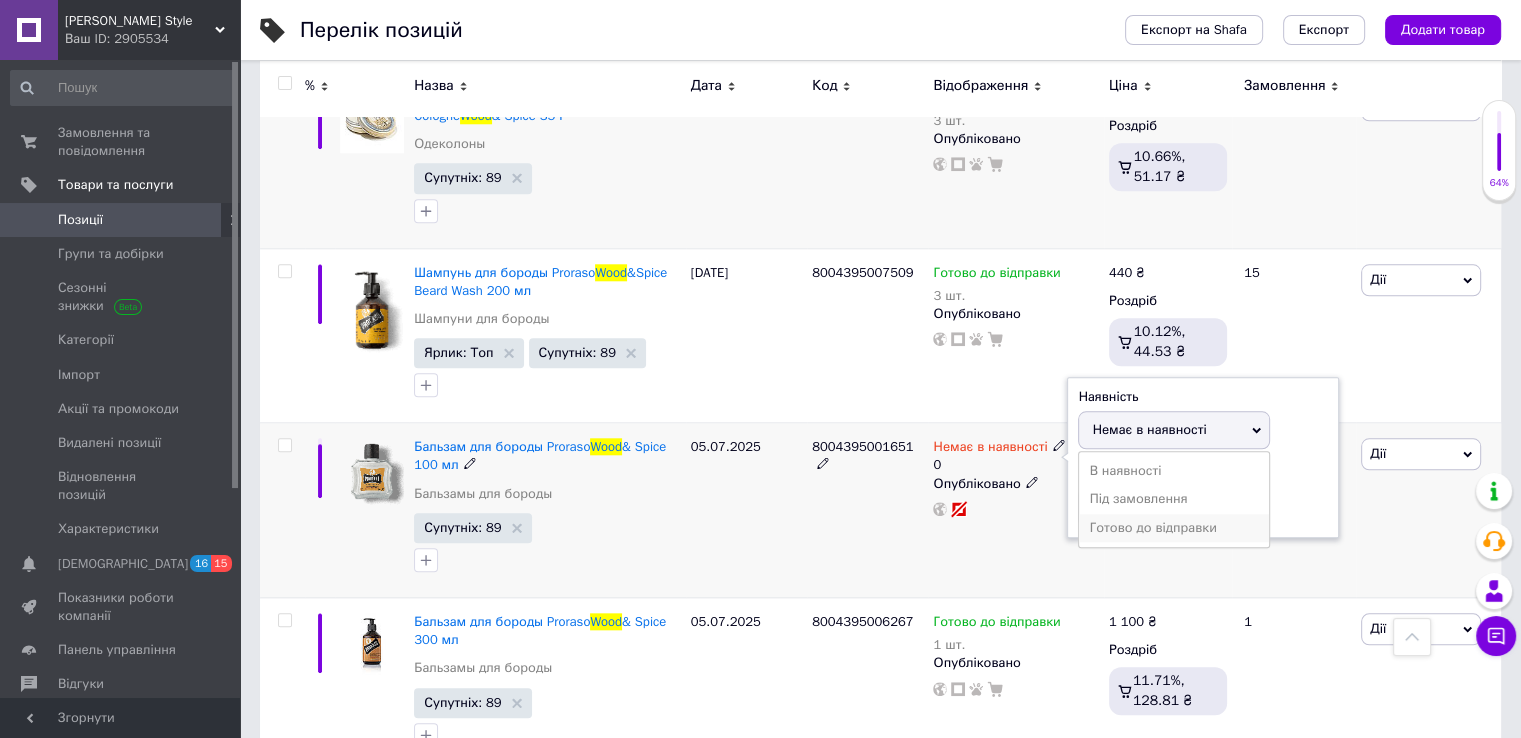click on "Готово до відправки" at bounding box center (1174, 528) 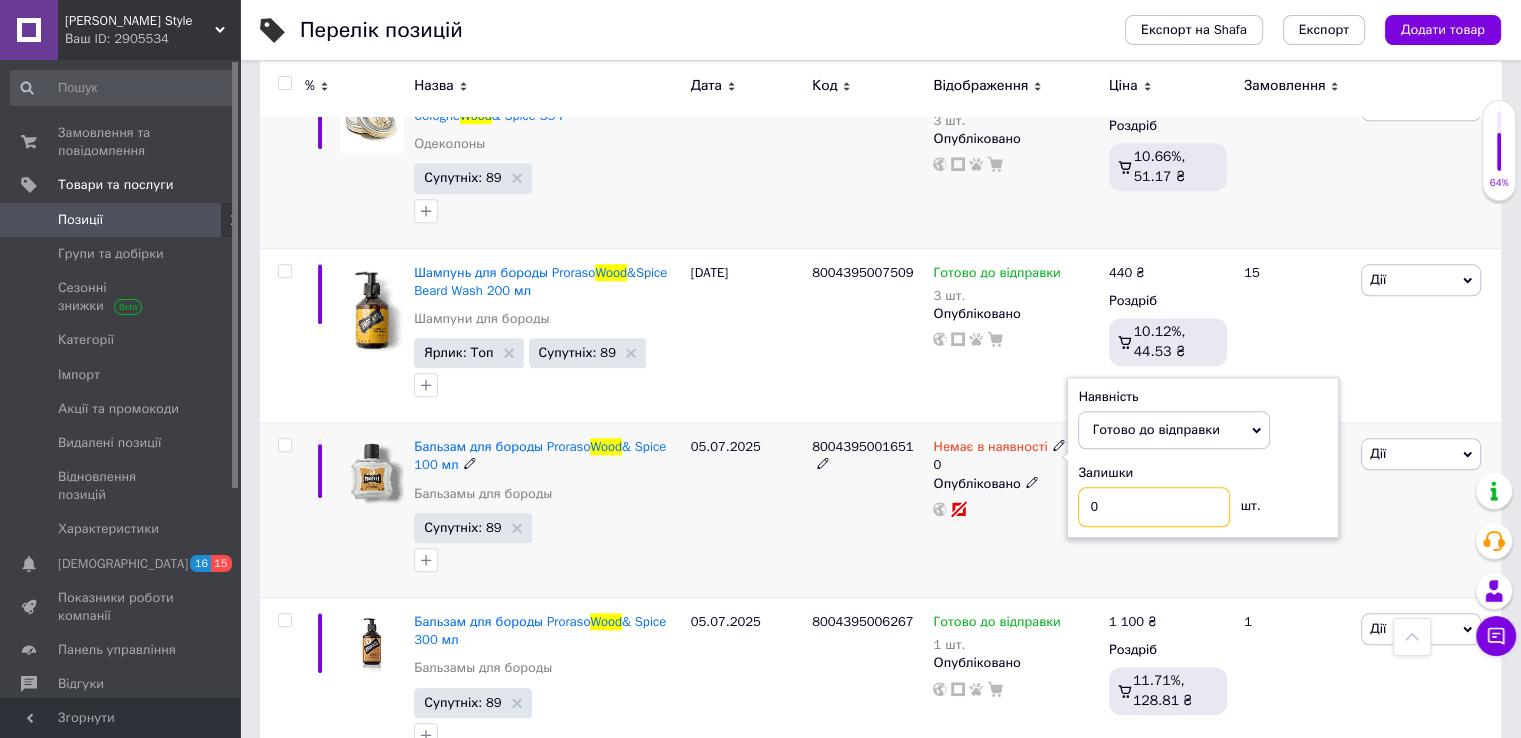 click on "0" at bounding box center (1154, 507) 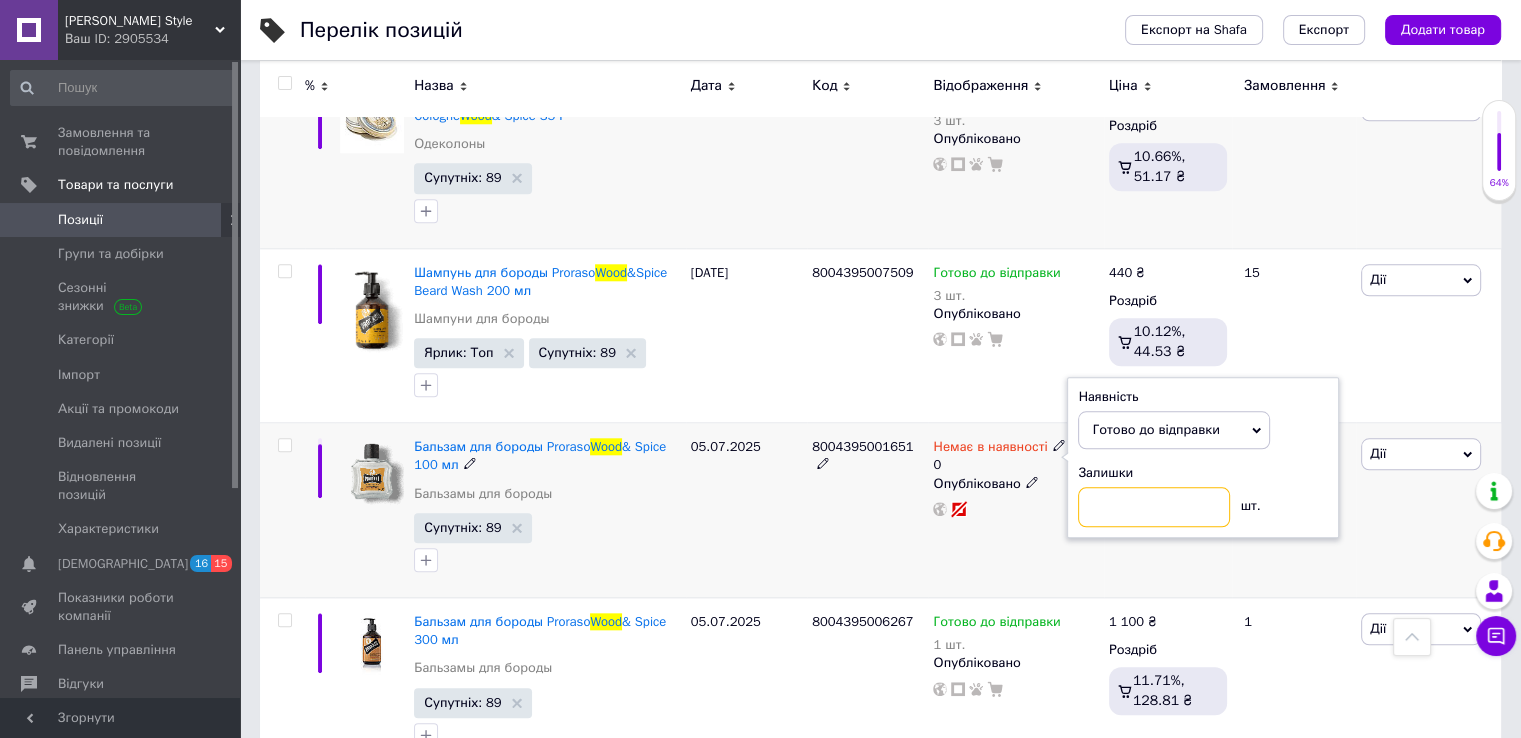 type on "2" 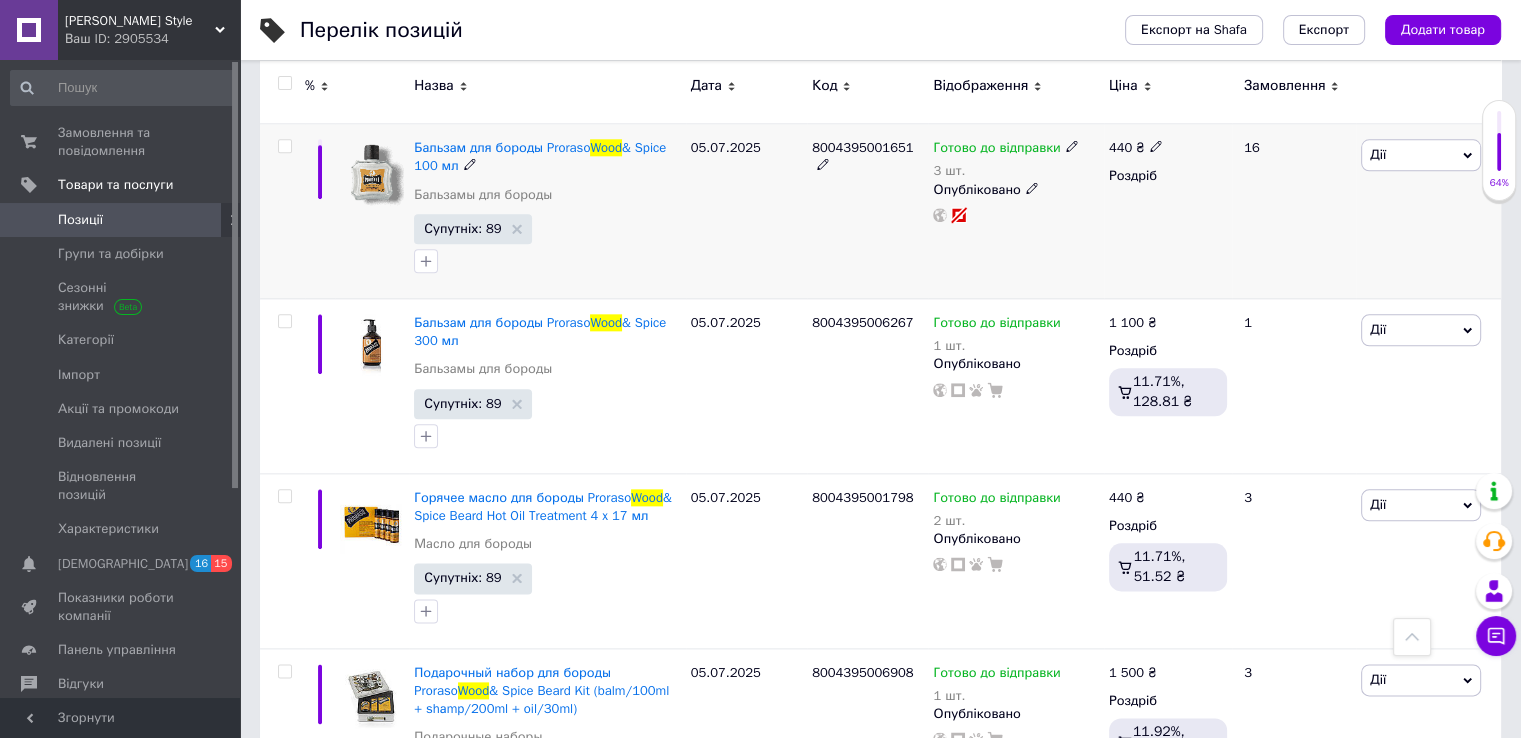 scroll, scrollTop: 2300, scrollLeft: 0, axis: vertical 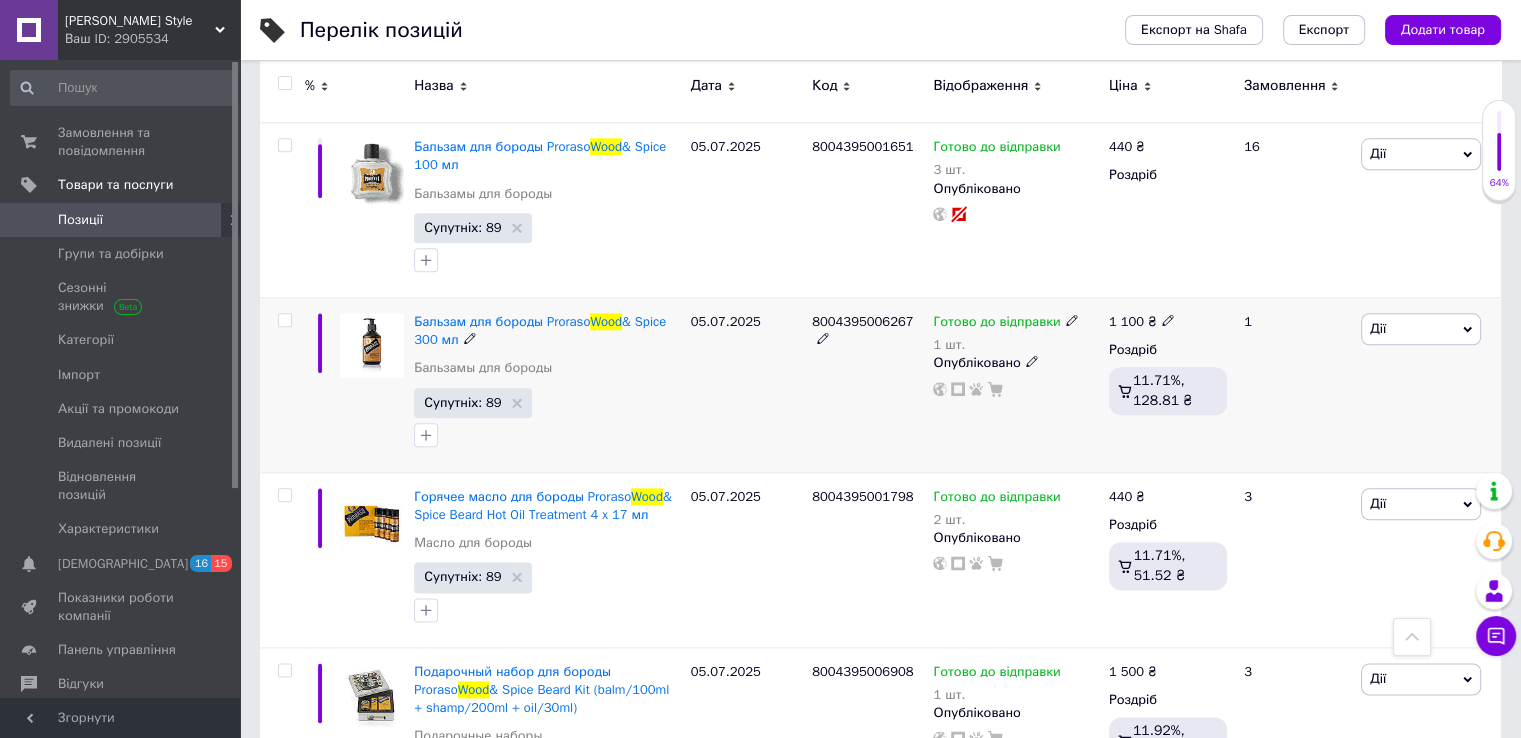 click 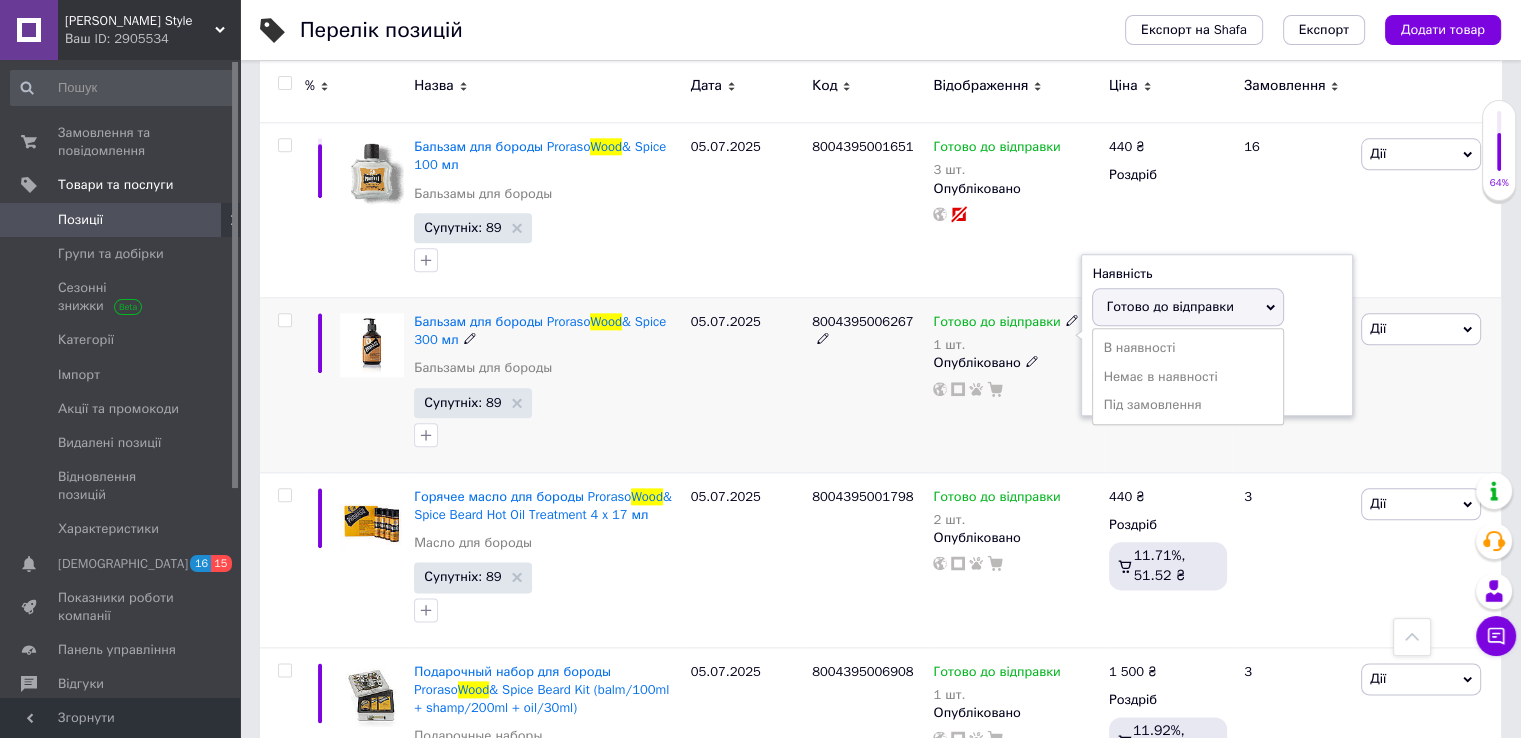 click on "Готово до відправки" at bounding box center [1169, 306] 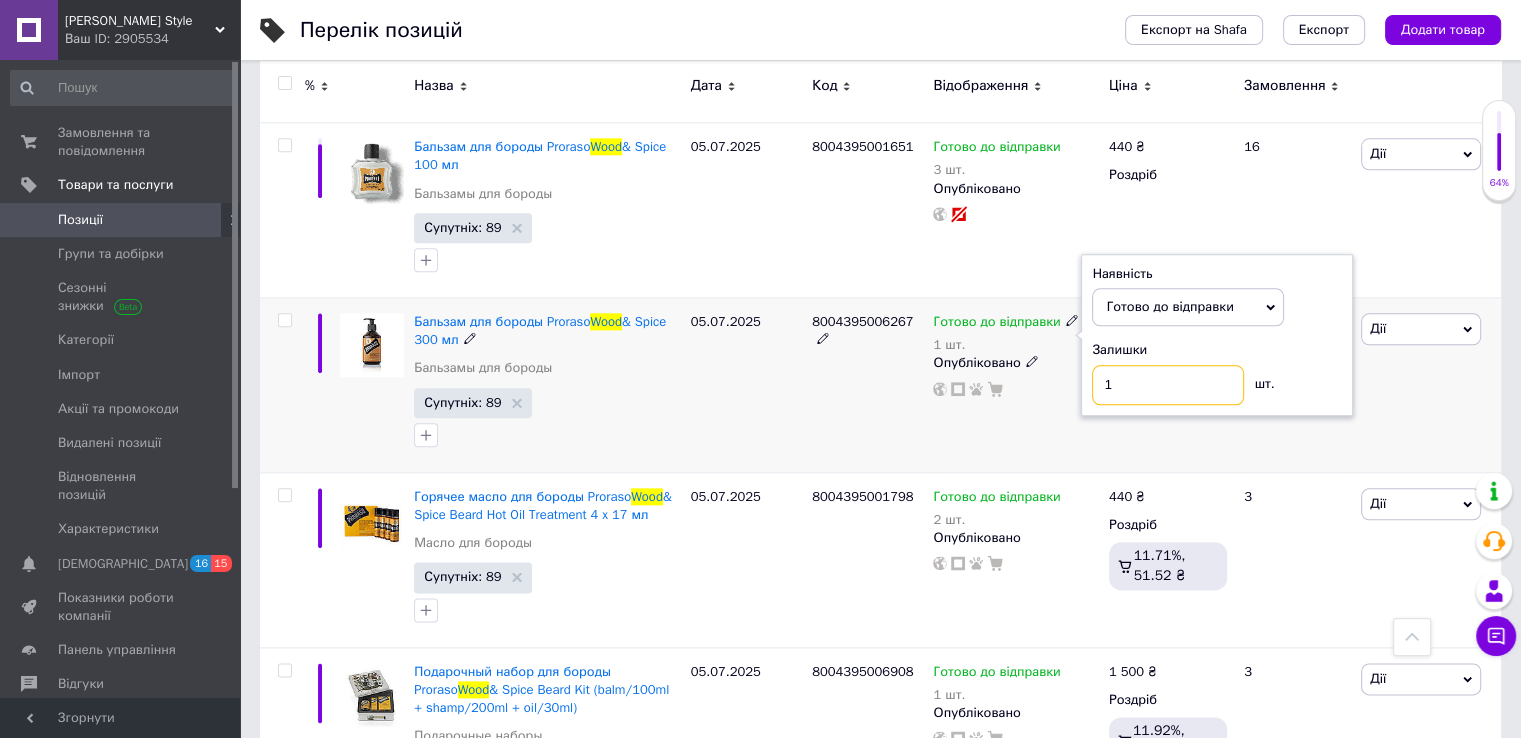click on "1" at bounding box center [1168, 385] 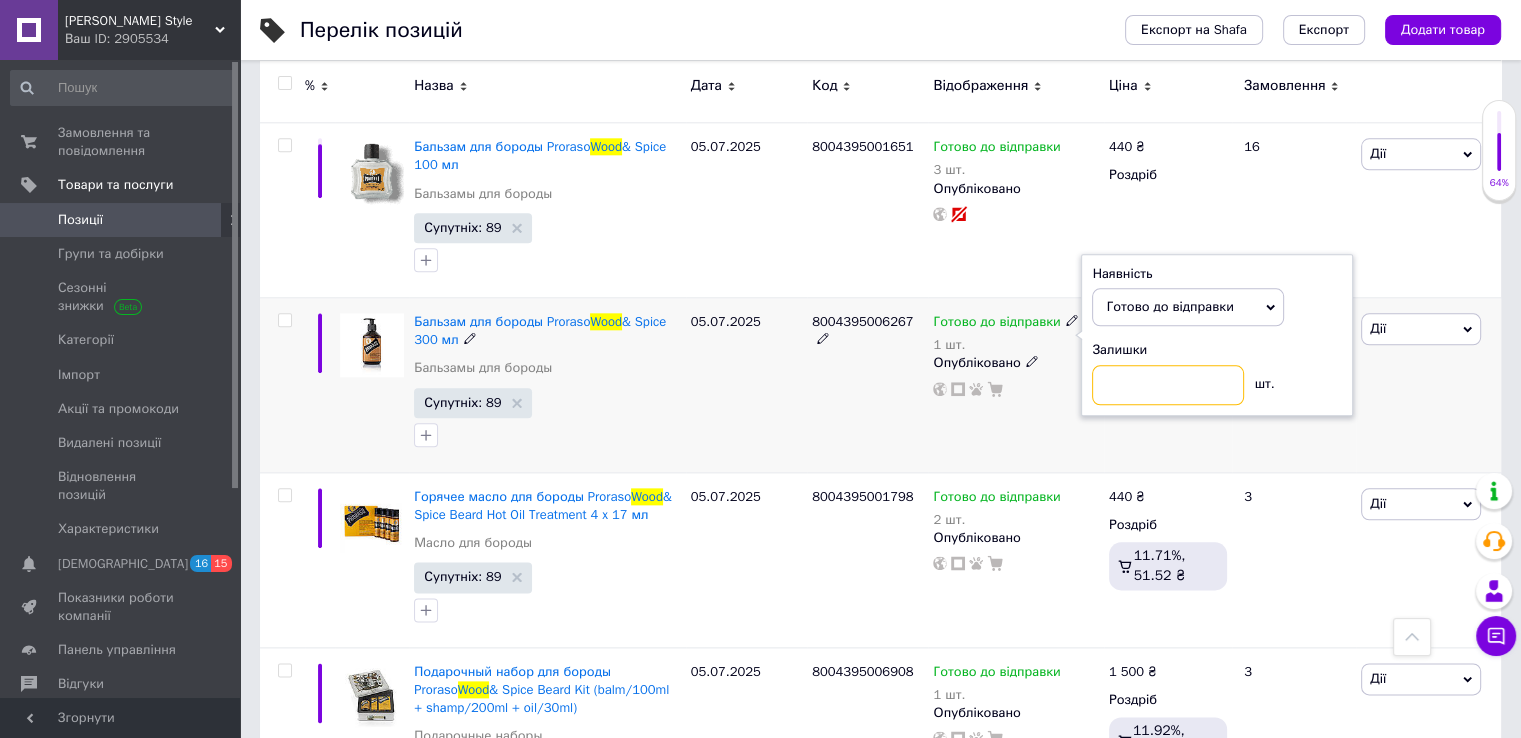 type on "2" 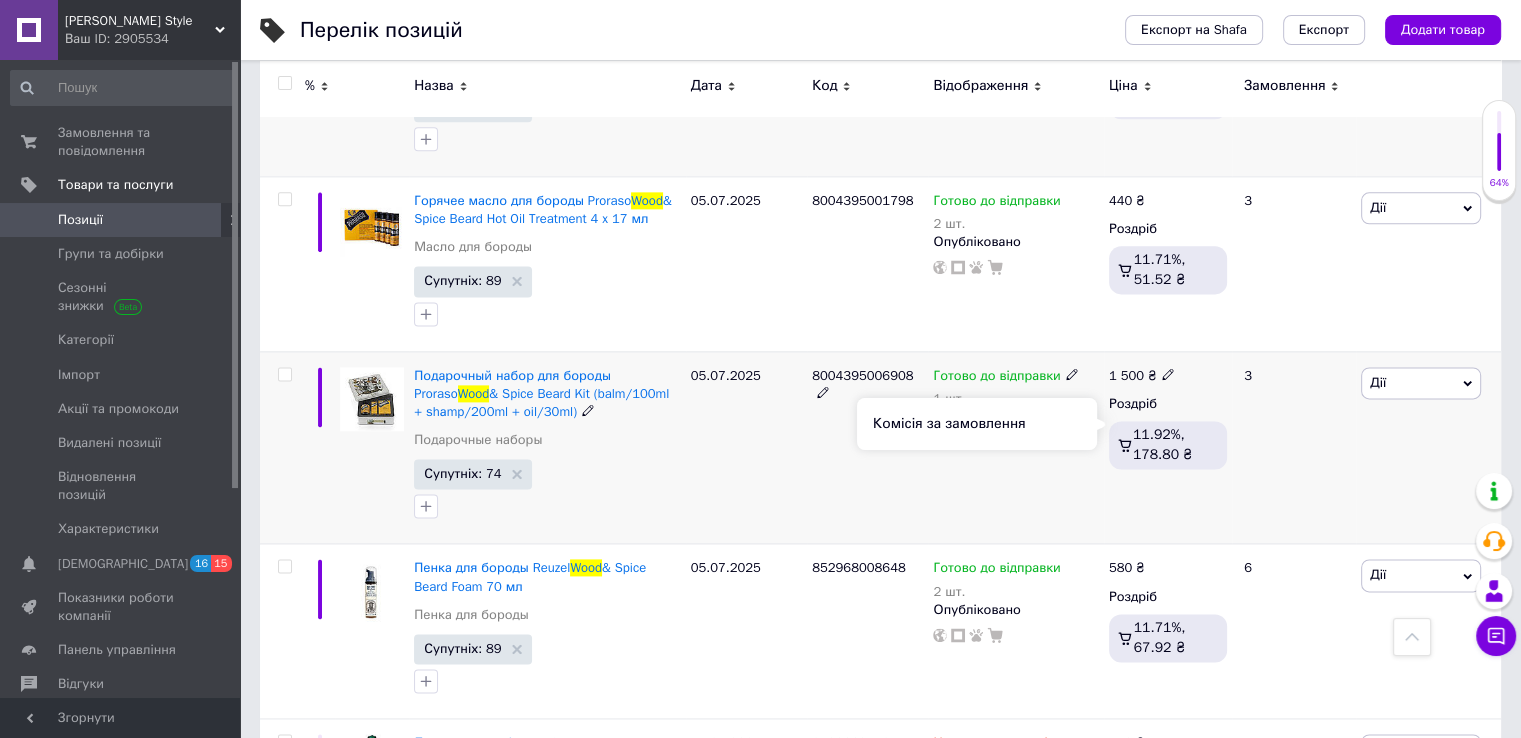 scroll, scrollTop: 2600, scrollLeft: 0, axis: vertical 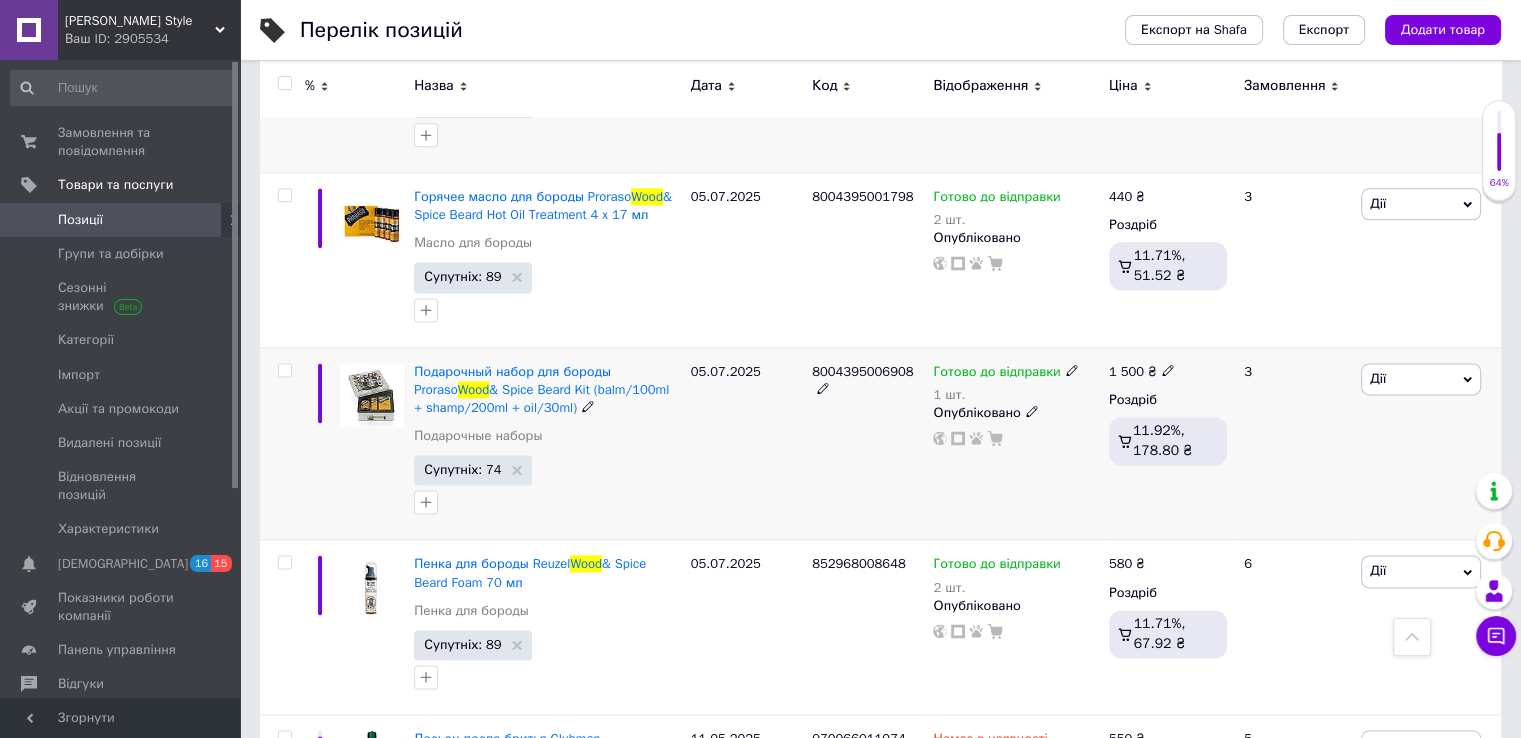 click 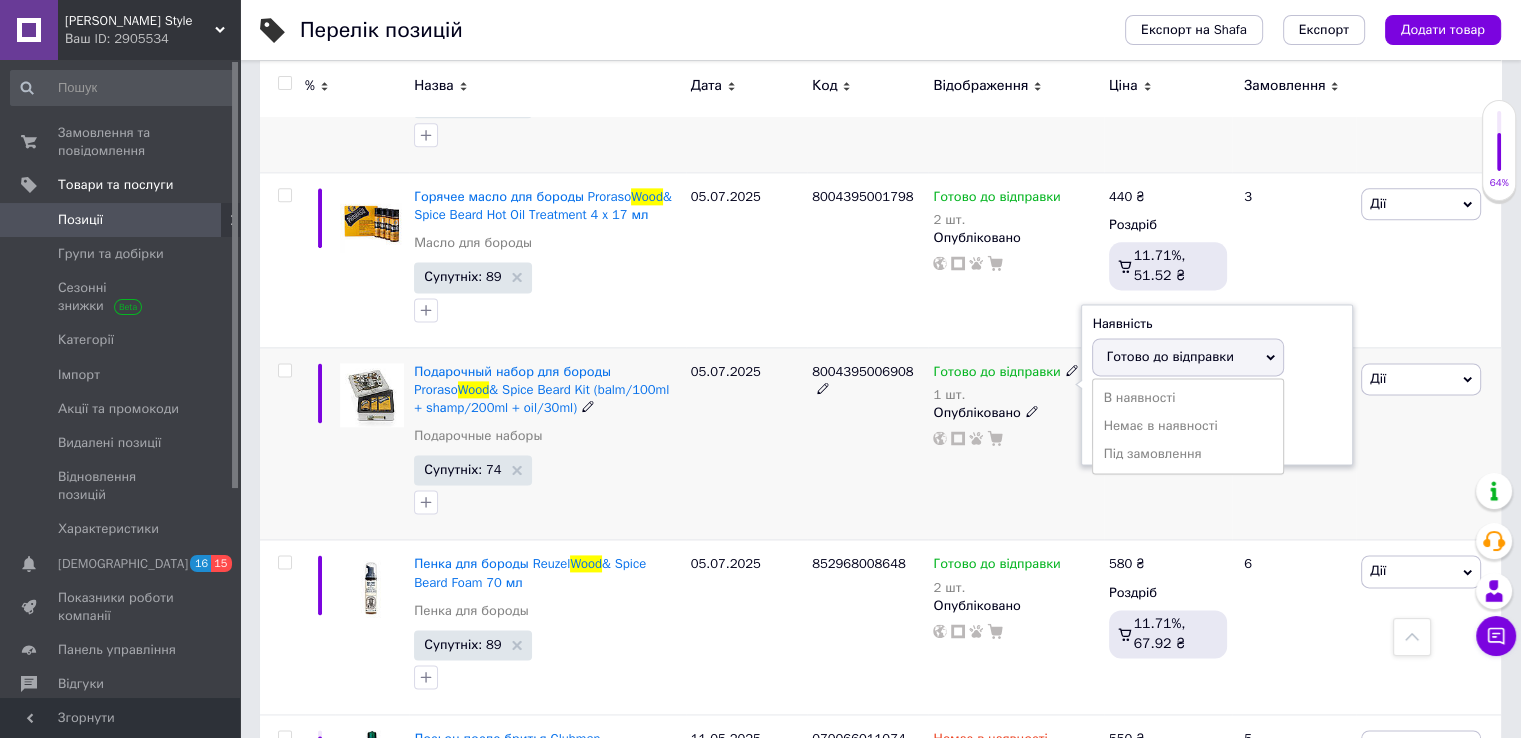 click on "Готово до відправки" at bounding box center (1169, 356) 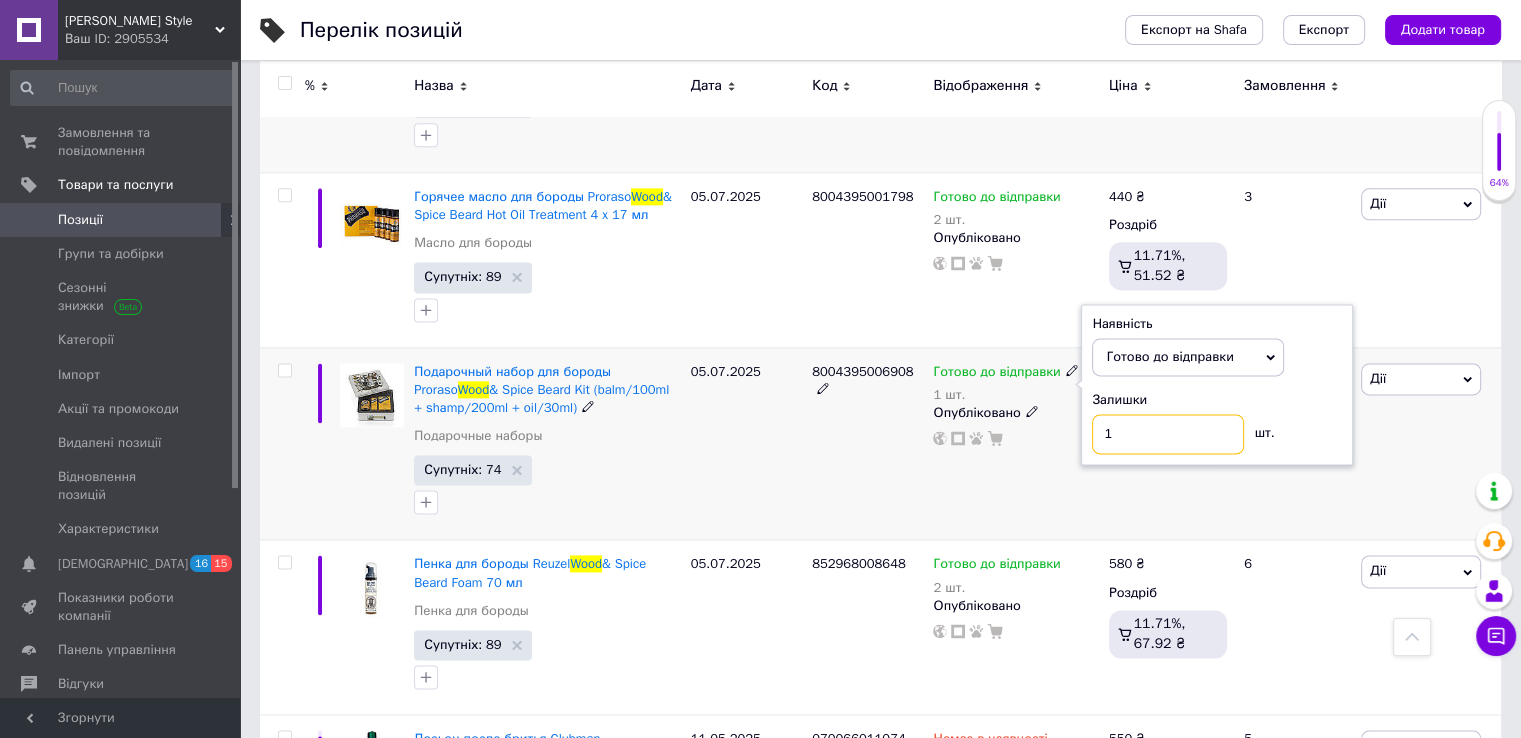 click on "1" at bounding box center (1168, 434) 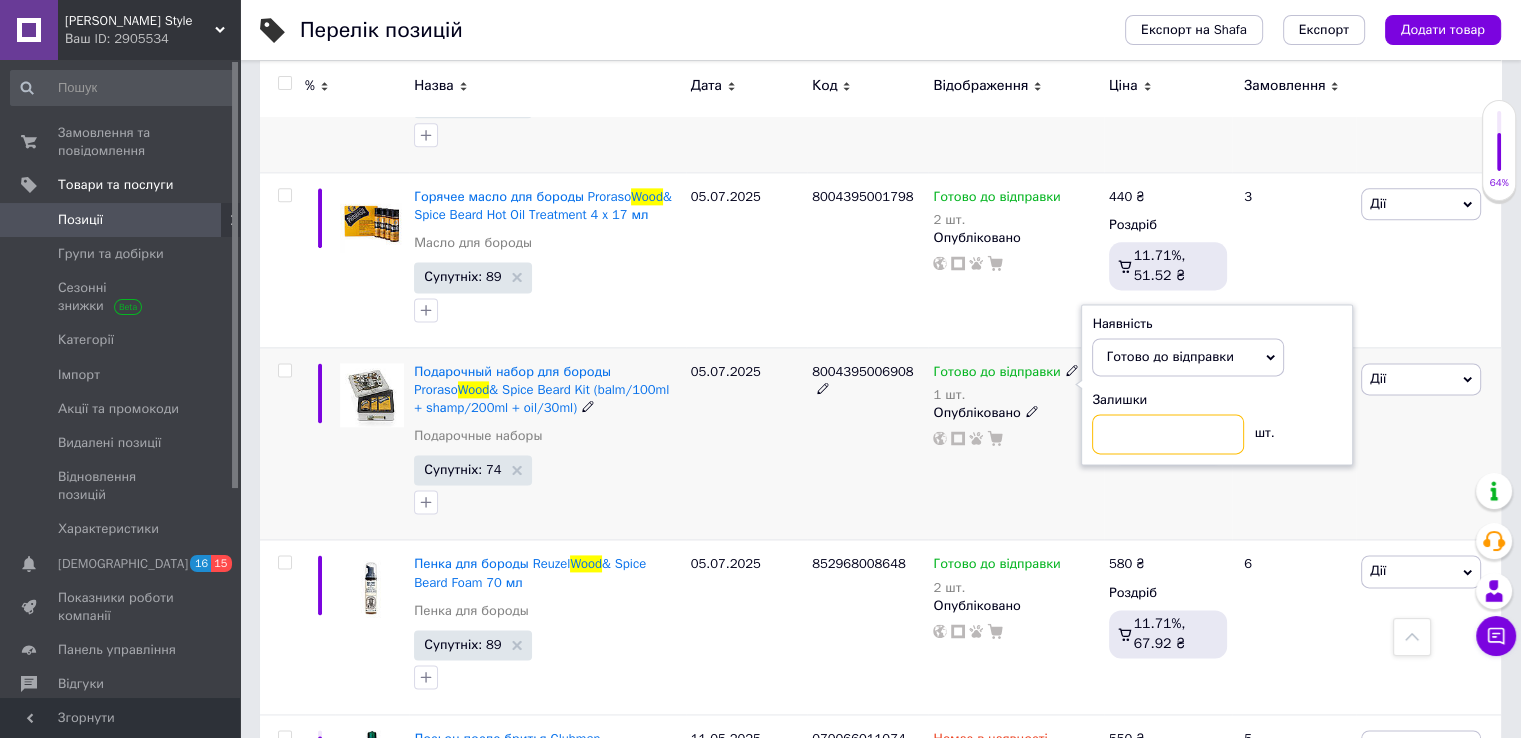type on "3" 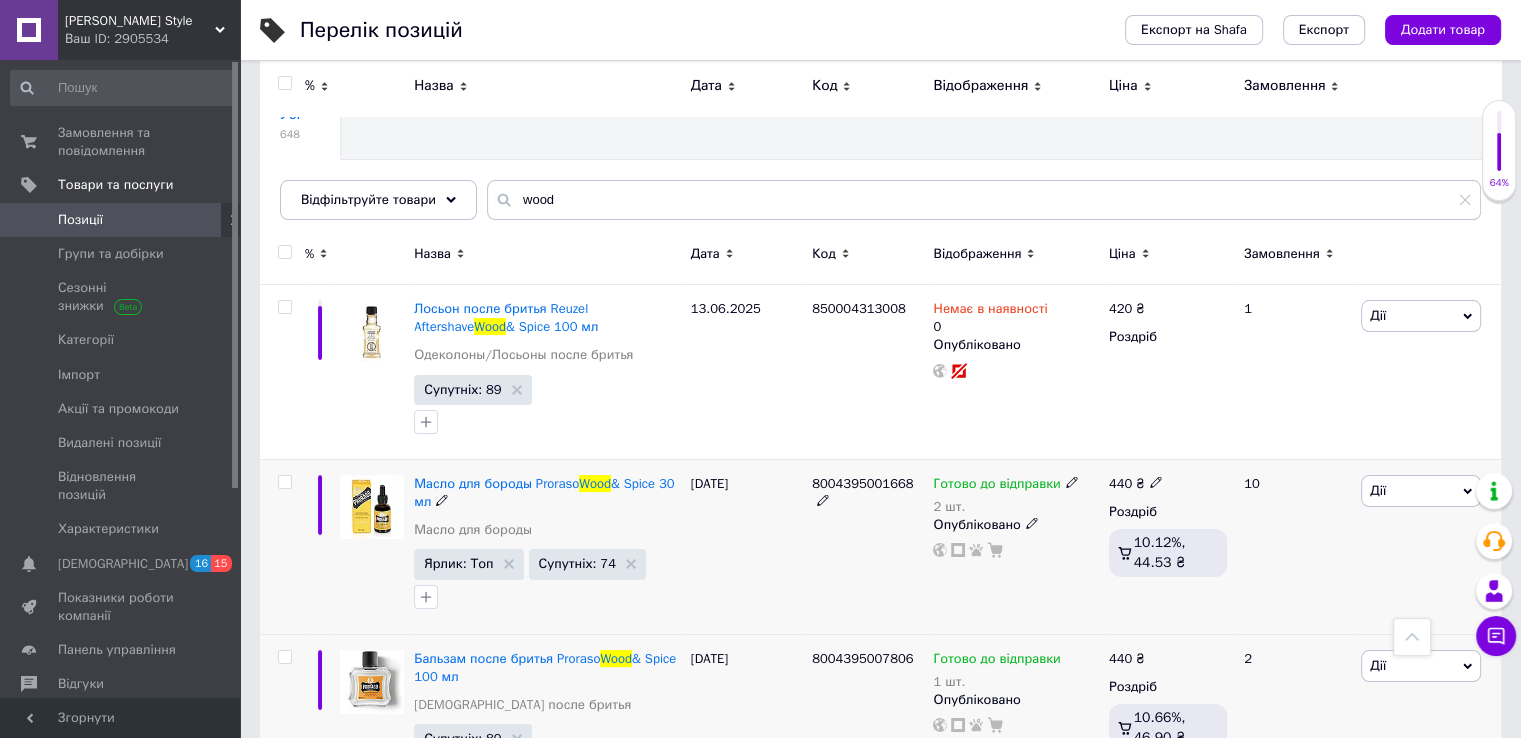 scroll, scrollTop: 0, scrollLeft: 0, axis: both 